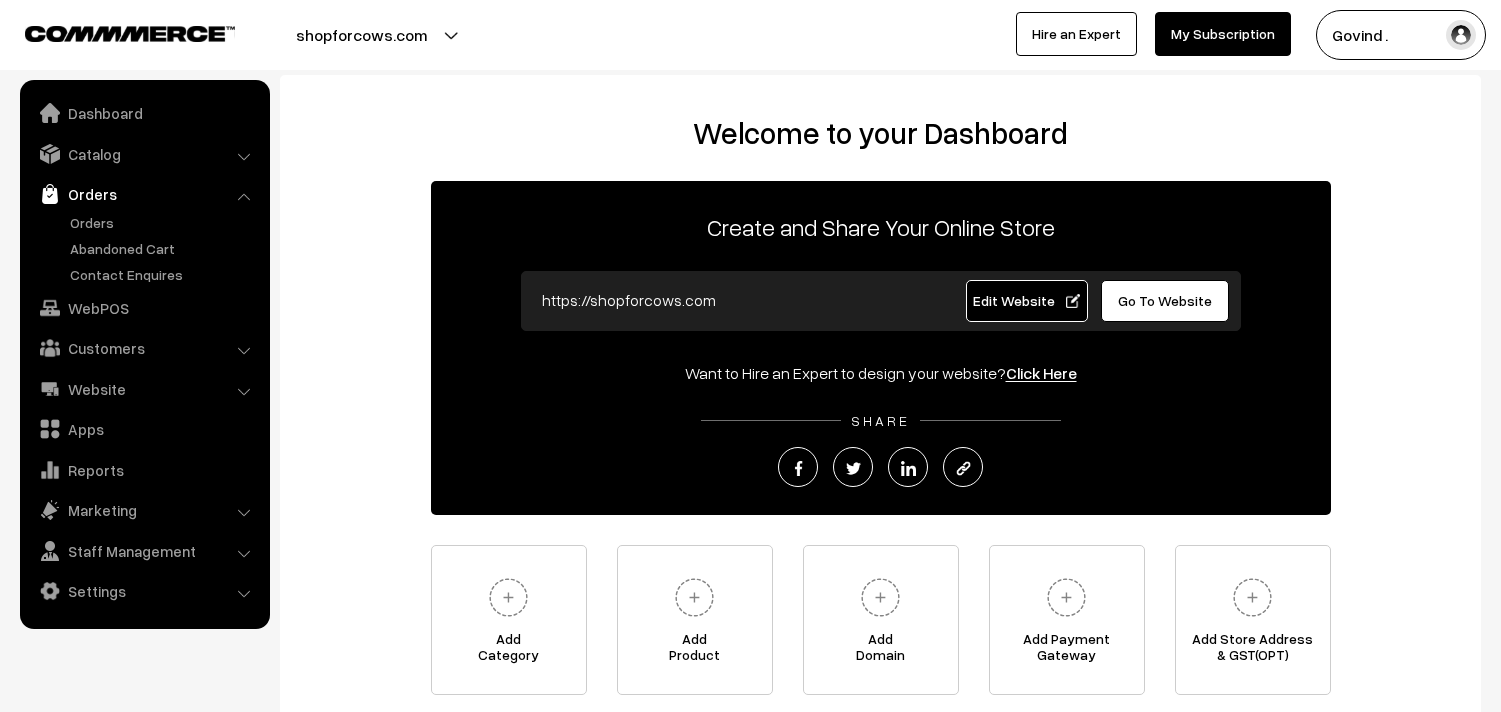 scroll, scrollTop: 0, scrollLeft: 0, axis: both 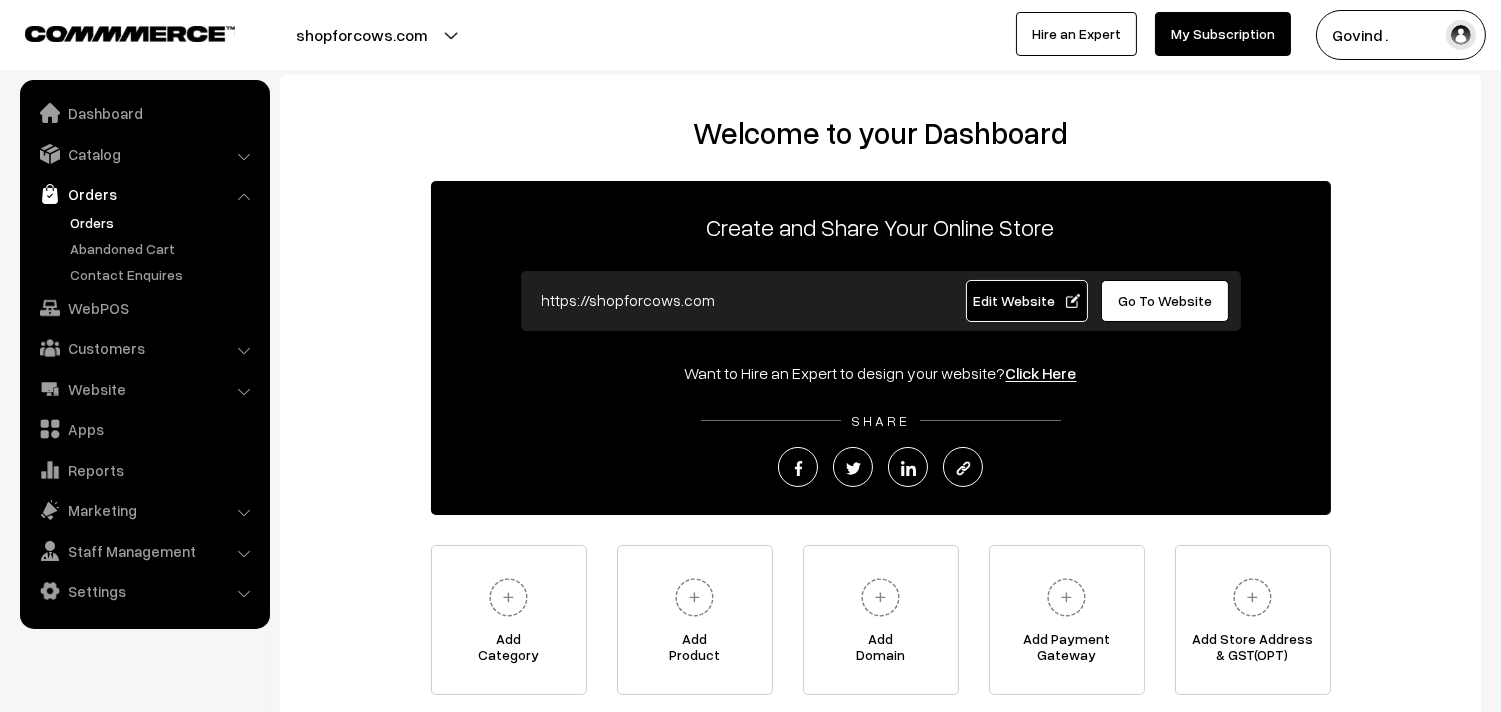 click on "Orders" at bounding box center [164, 222] 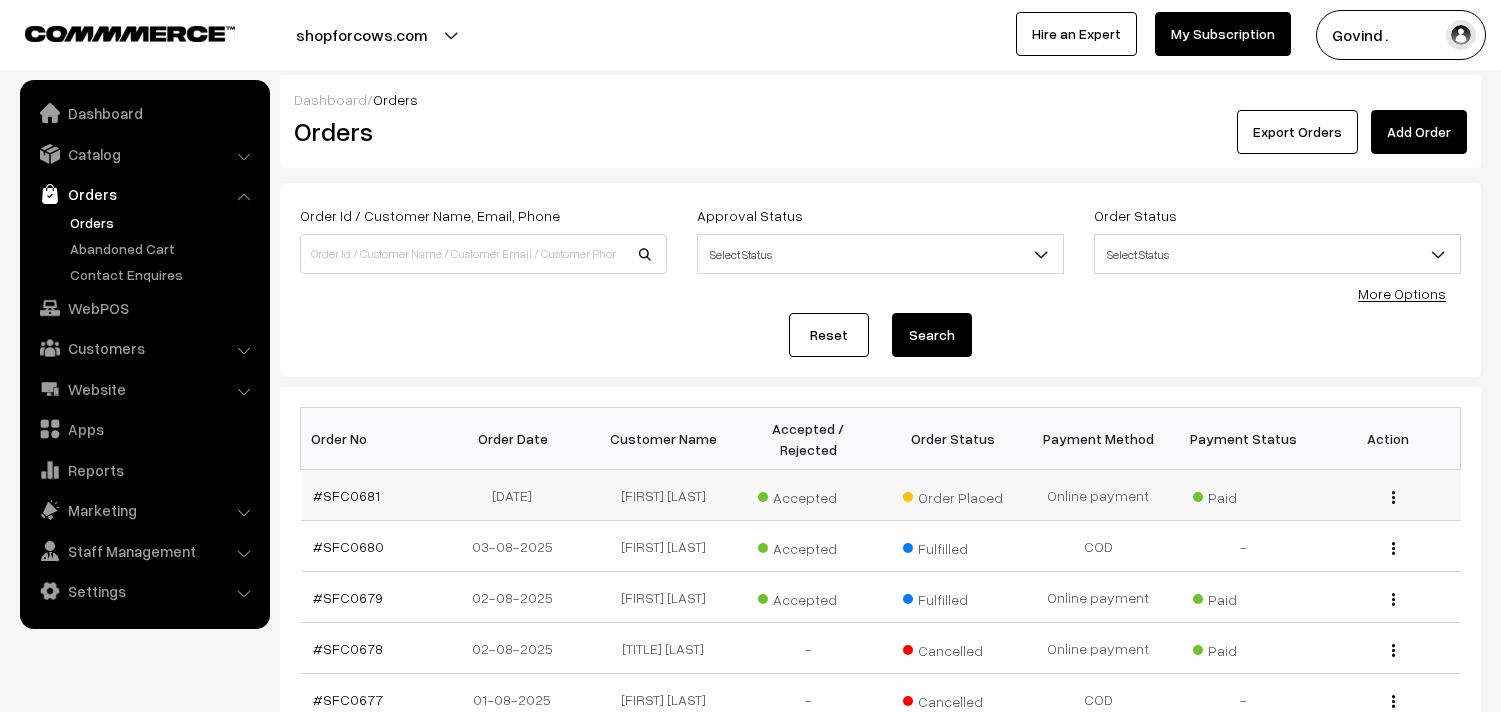 scroll, scrollTop: 0, scrollLeft: 0, axis: both 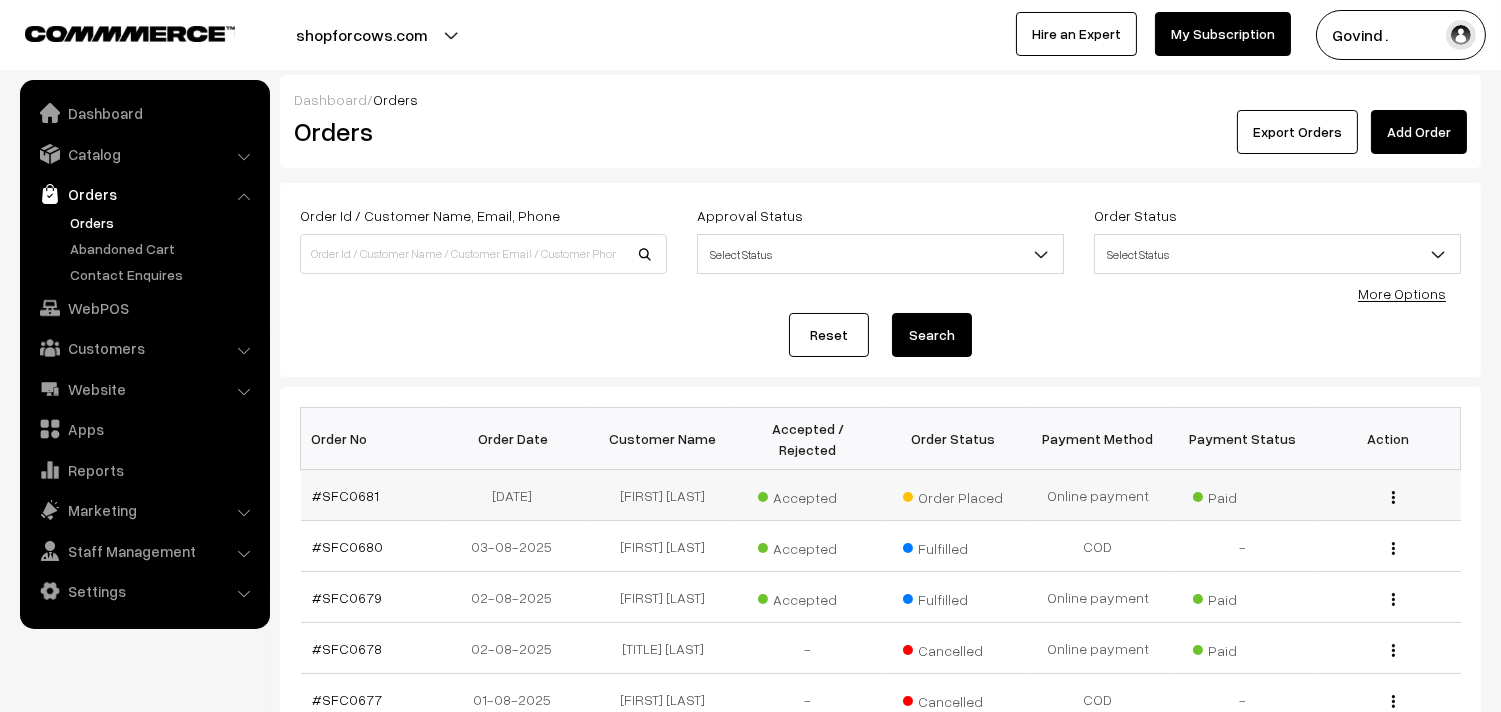click at bounding box center (1393, 497) 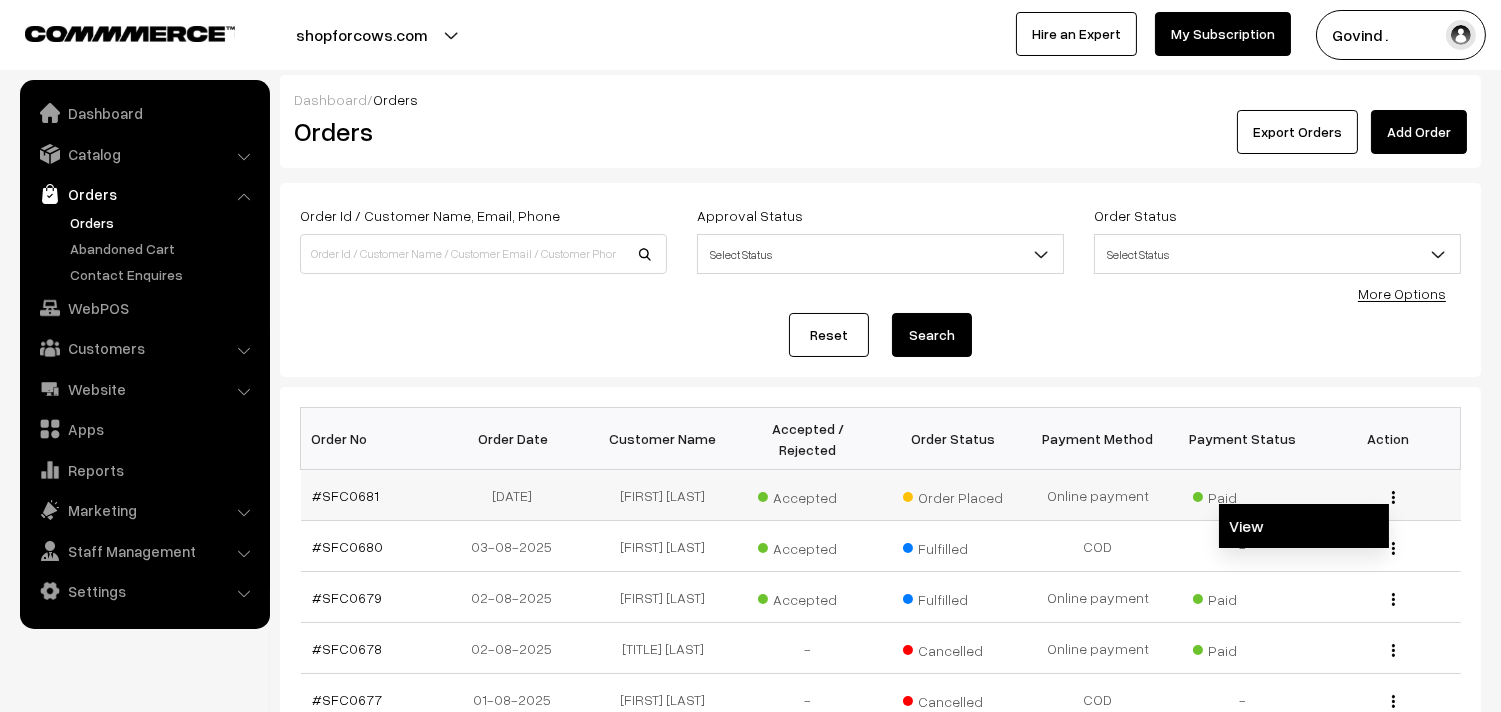 click on "View" at bounding box center (1304, 526) 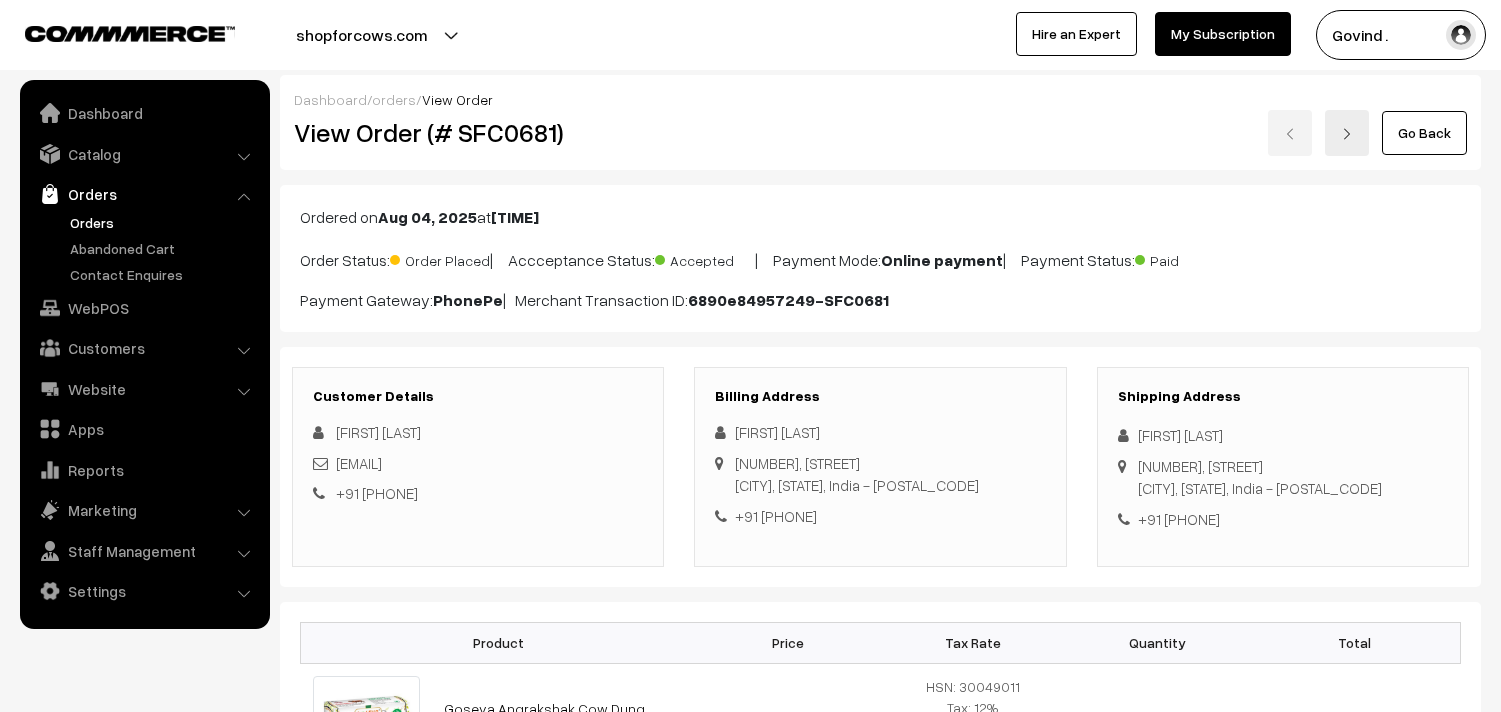 scroll, scrollTop: 0, scrollLeft: 0, axis: both 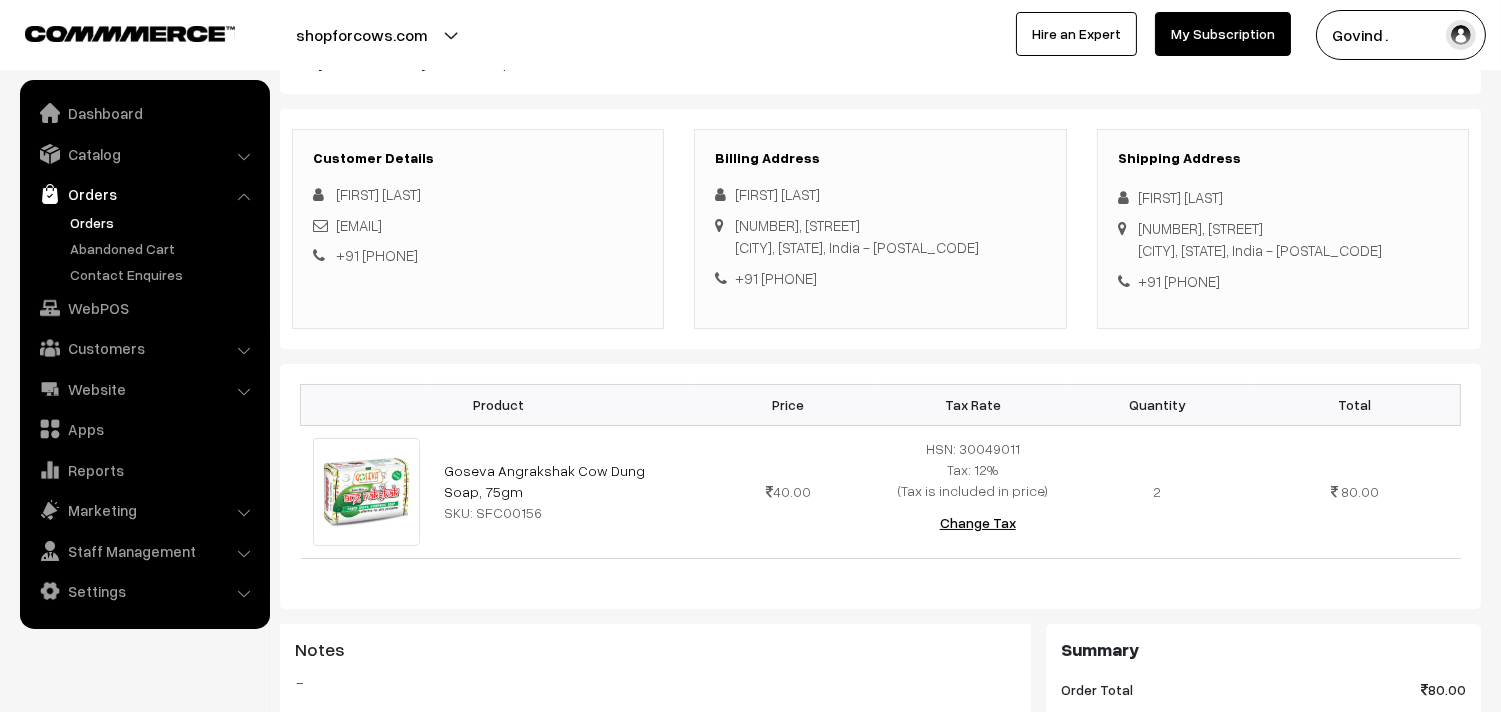 drag, startPoint x: 1516, startPoint y: 224, endPoint x: 1516, endPoint y: 326, distance: 102 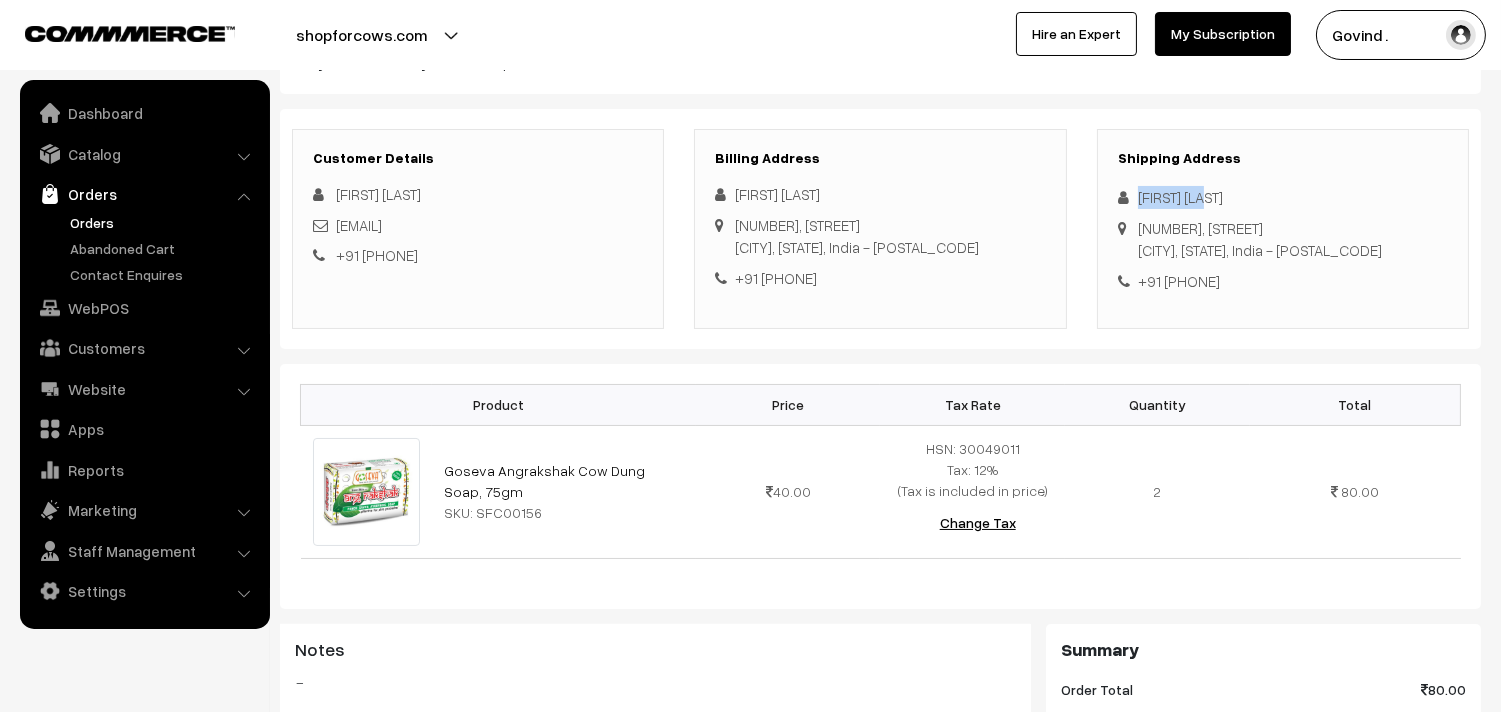 drag, startPoint x: 1137, startPoint y: 200, endPoint x: 1232, endPoint y: 190, distance: 95.524864 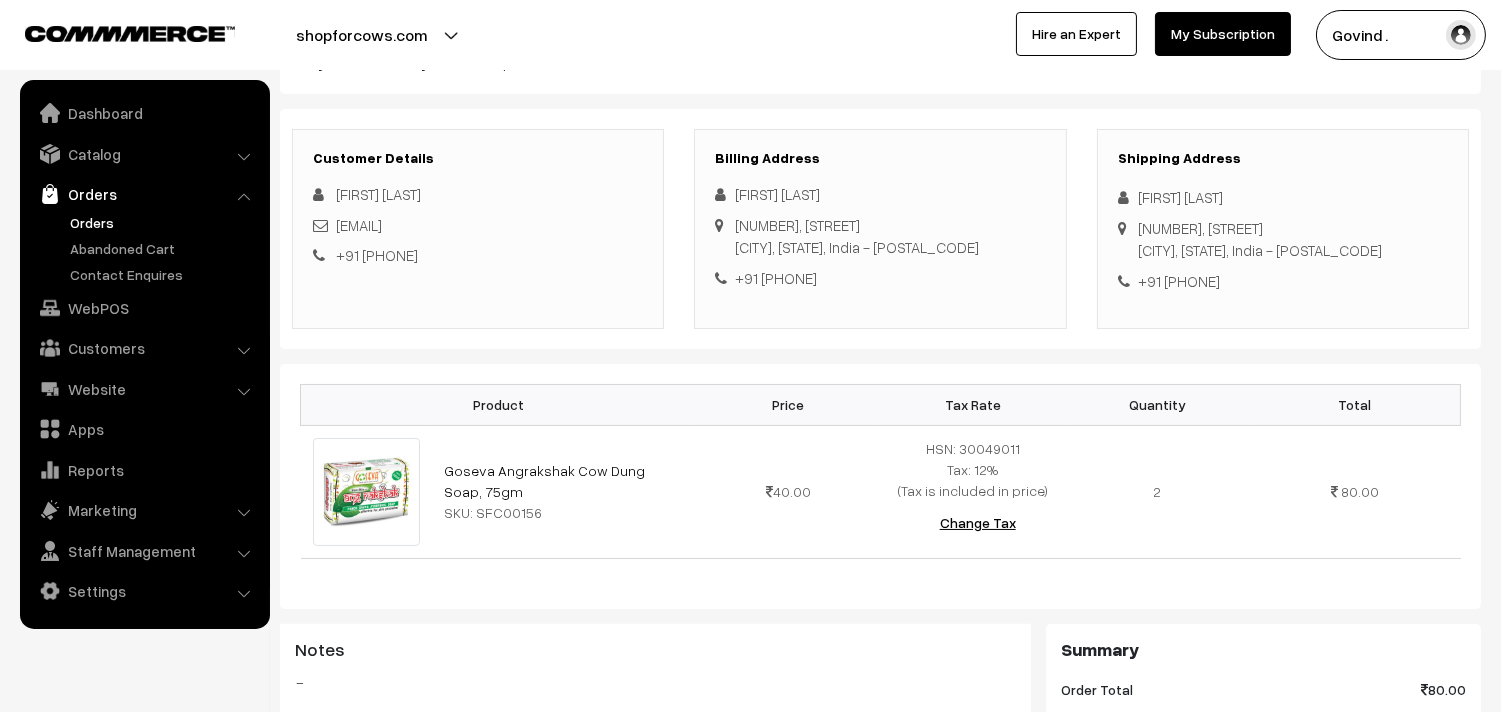 click on "[PHONE]" at bounding box center [1283, 281] 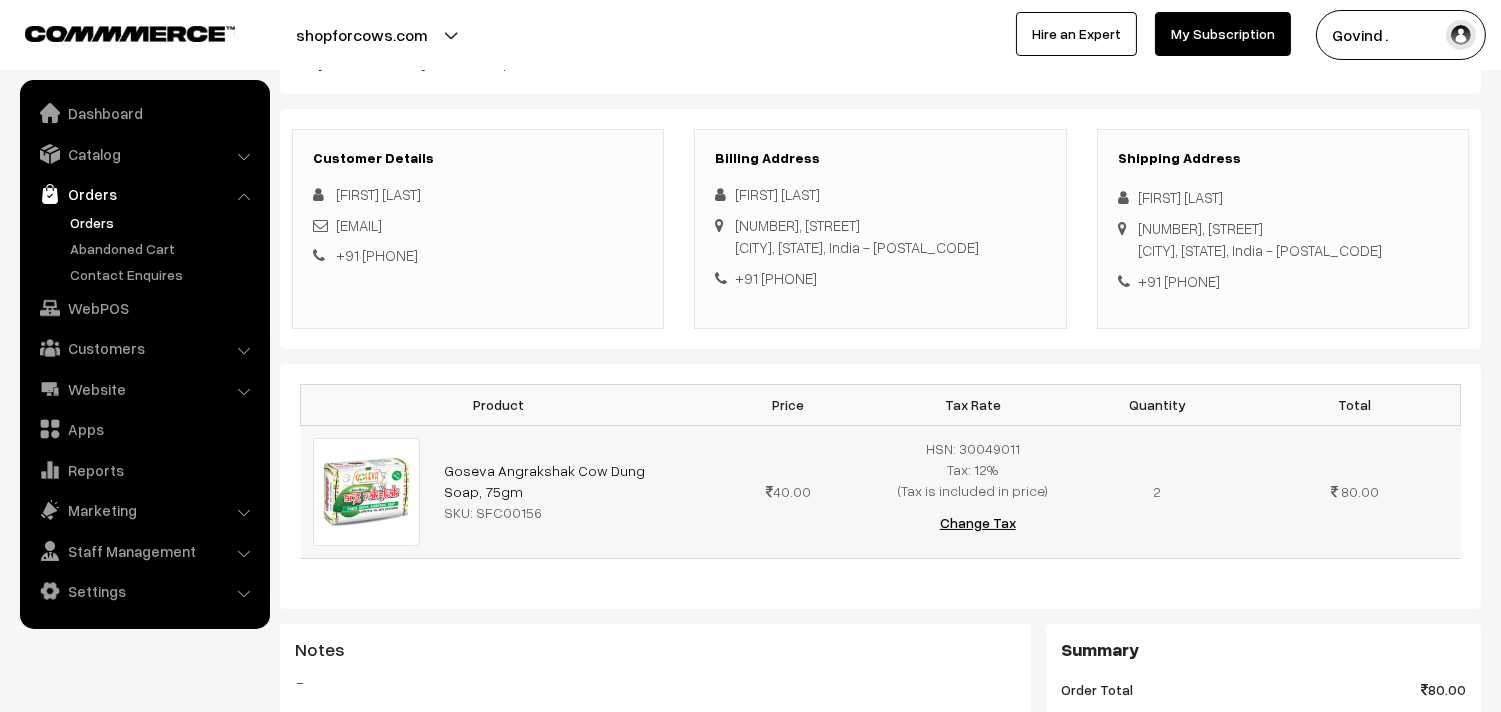 drag, startPoint x: 522, startPoint y: 514, endPoint x: 427, endPoint y: 498, distance: 96.337944 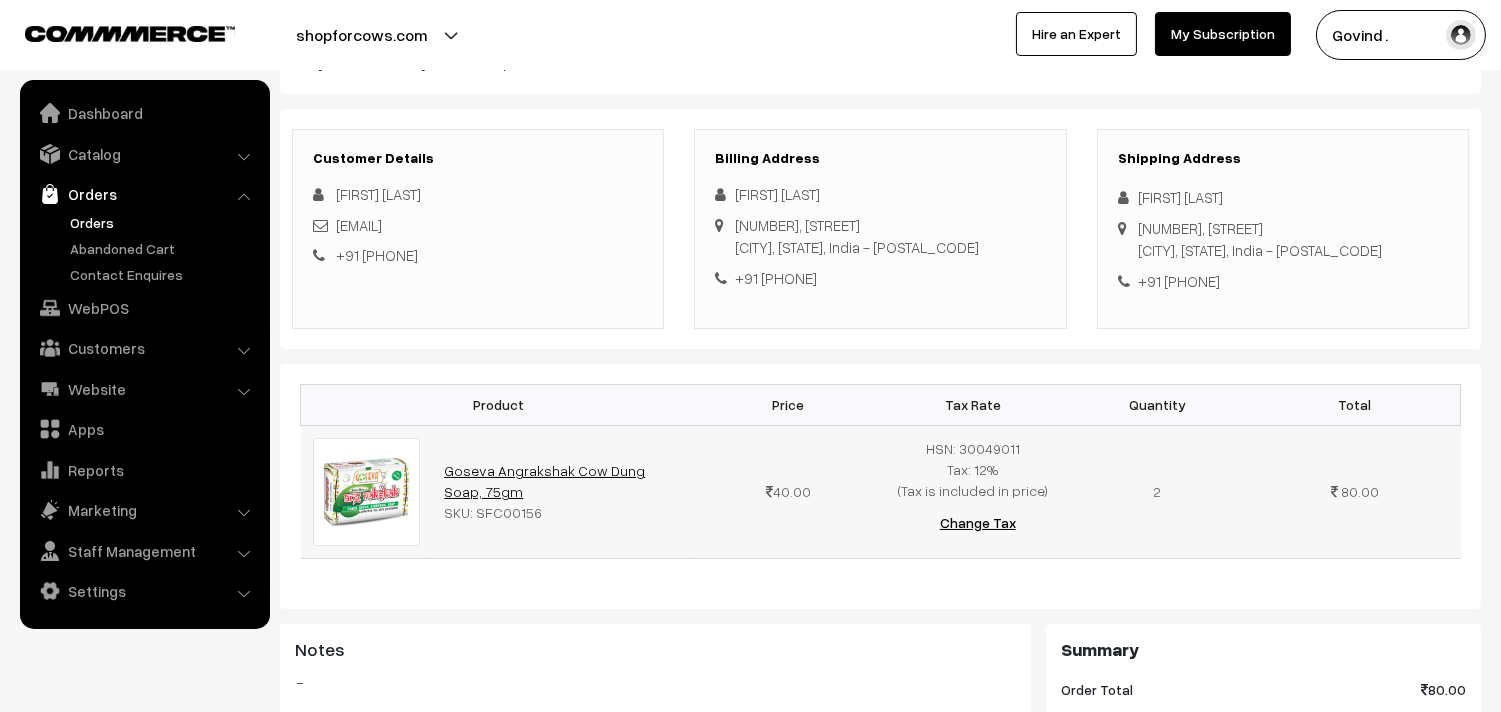 copy on "Goseva Angrakshak Cow Dung Soap, 75gm" 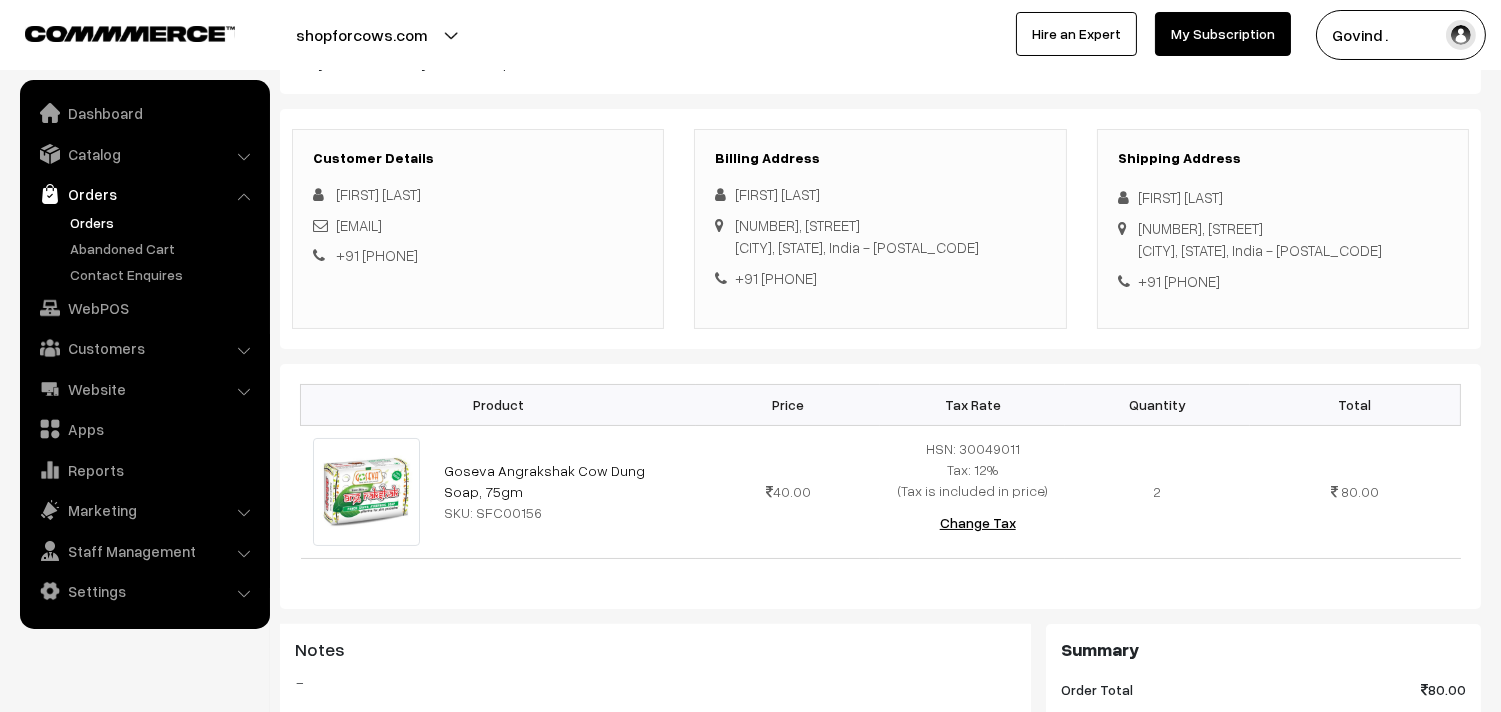 scroll, scrollTop: 0, scrollLeft: 0, axis: both 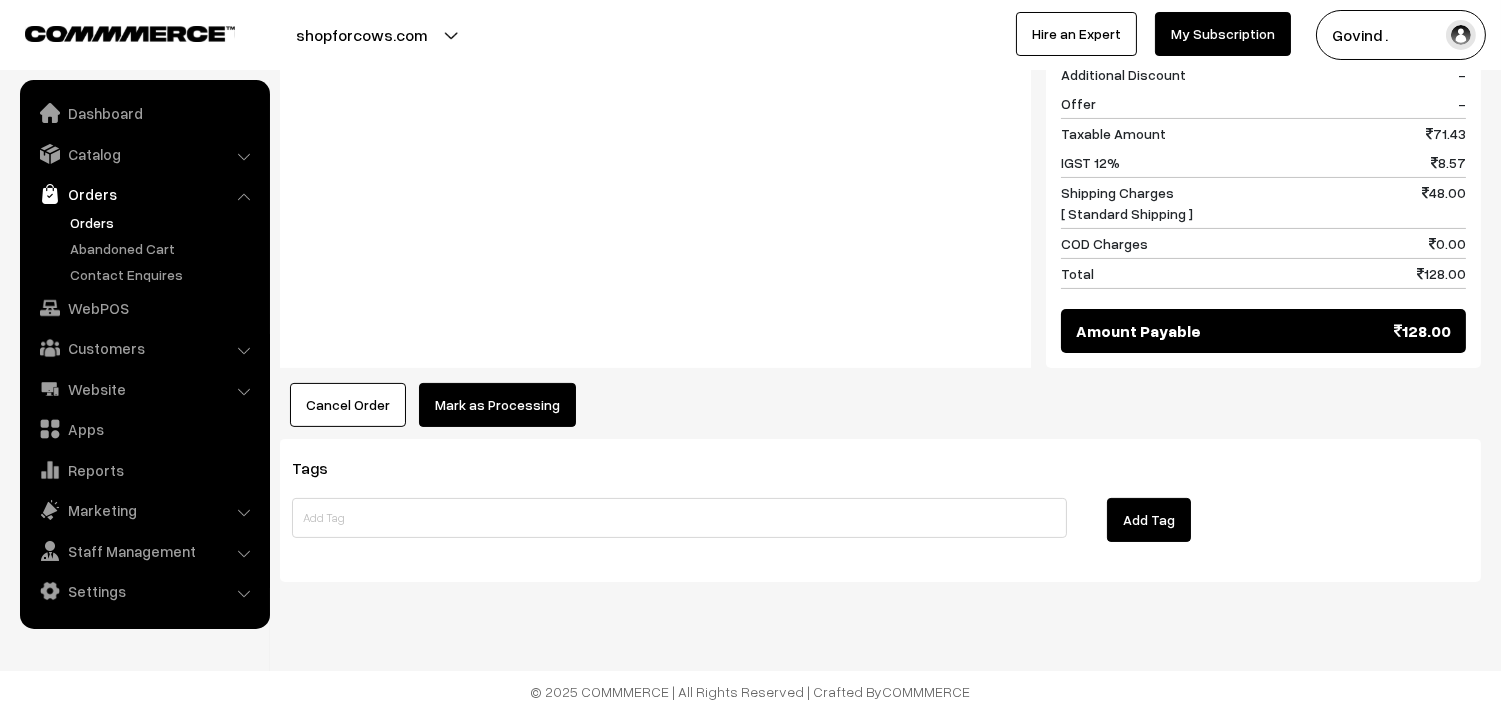 click on "Mark as Processing" at bounding box center (497, 405) 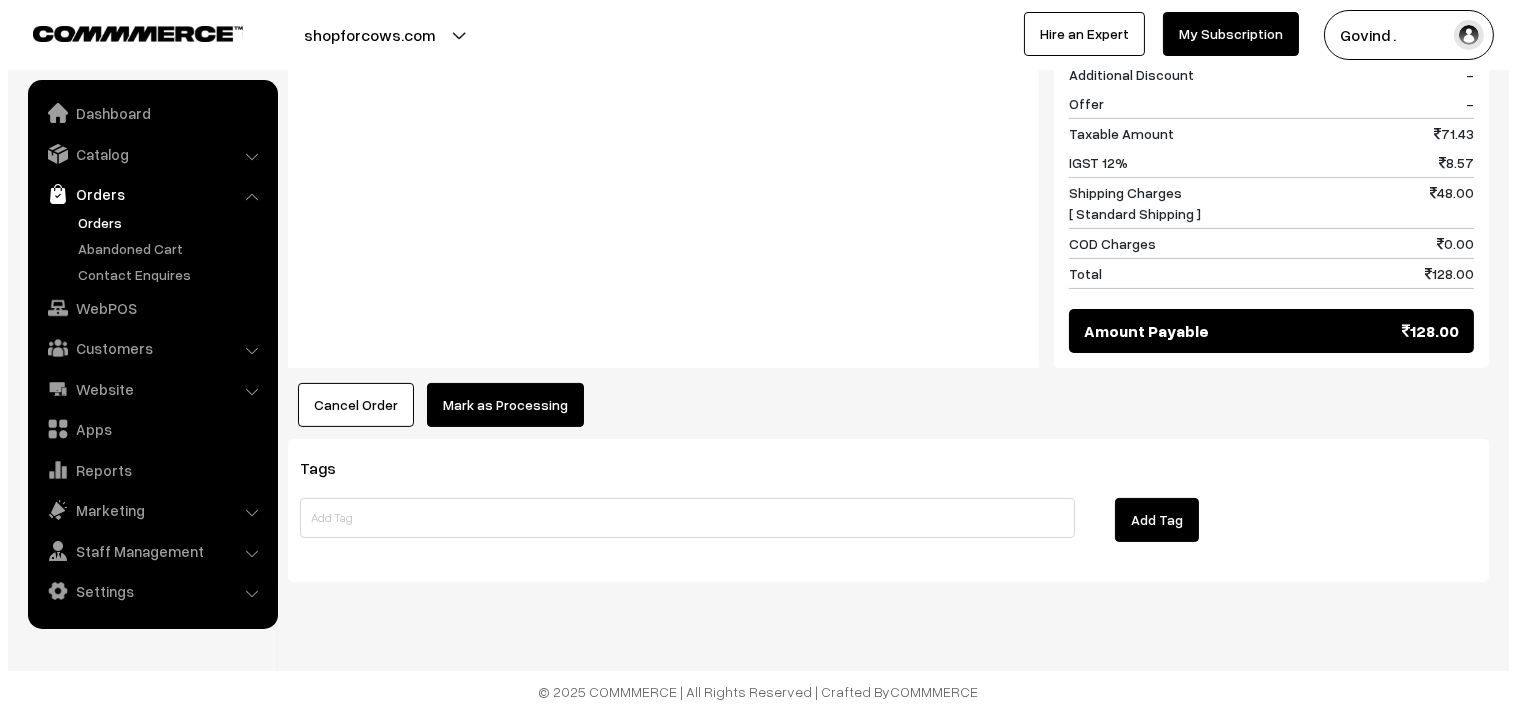 scroll, scrollTop: 911, scrollLeft: 0, axis: vertical 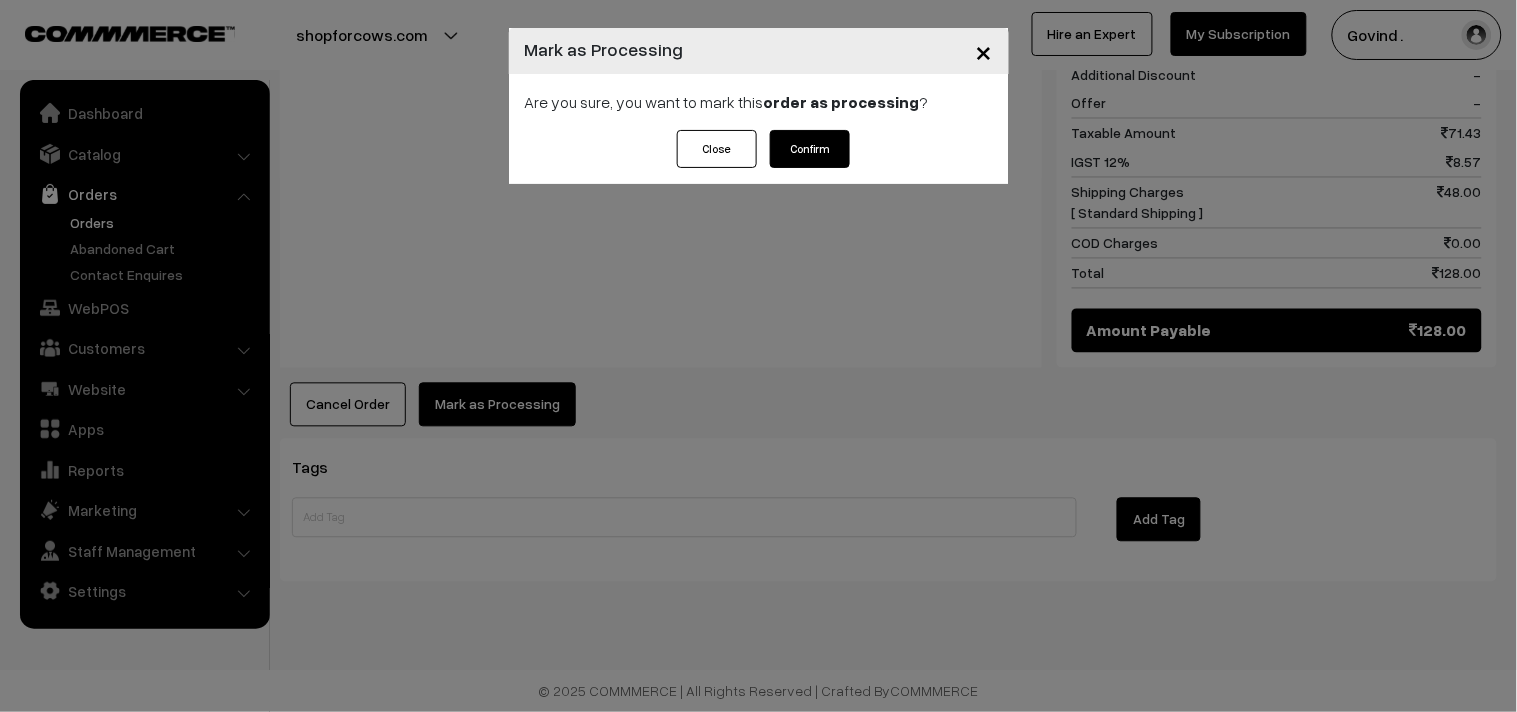 click on "Confirm" at bounding box center (810, 149) 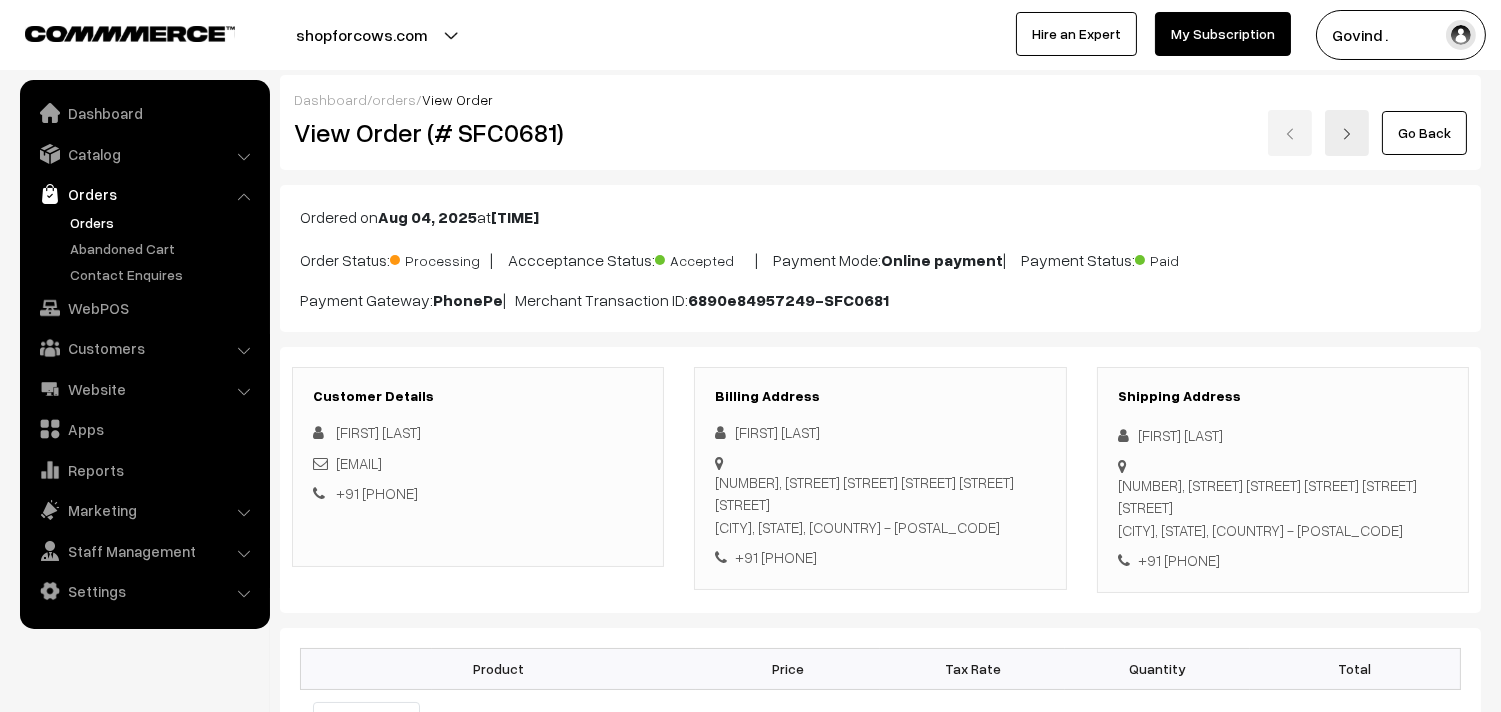 scroll, scrollTop: 910, scrollLeft: 0, axis: vertical 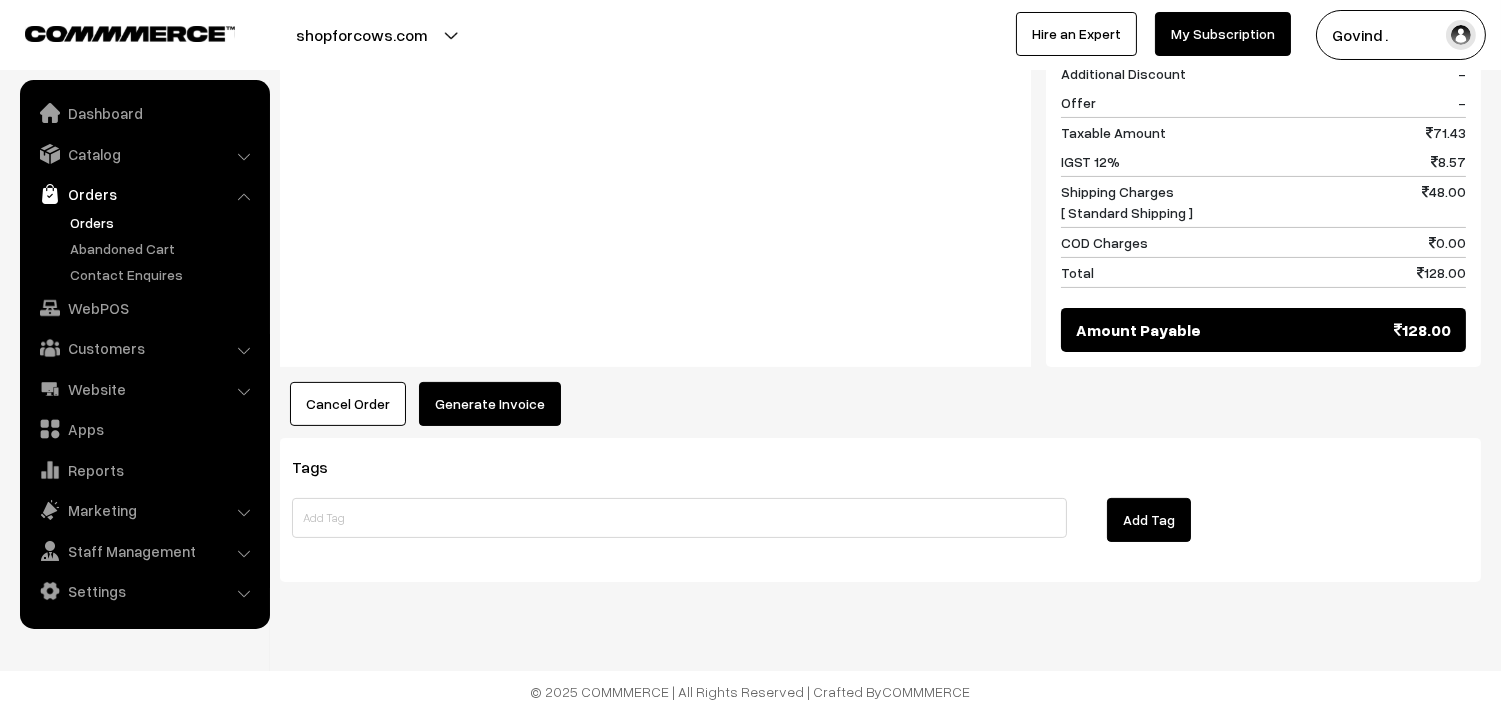 click on "Generate Invoice" at bounding box center (490, 404) 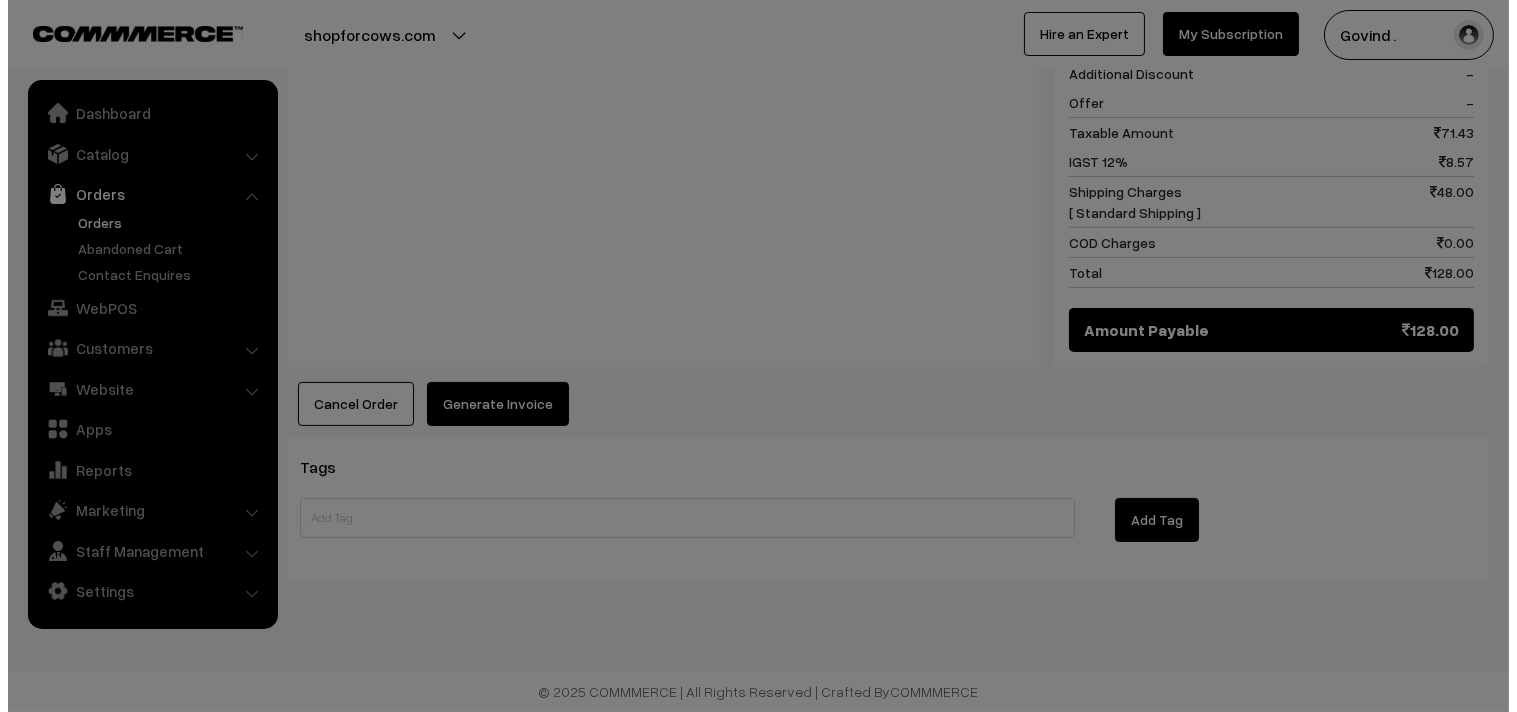 scroll, scrollTop: 911, scrollLeft: 0, axis: vertical 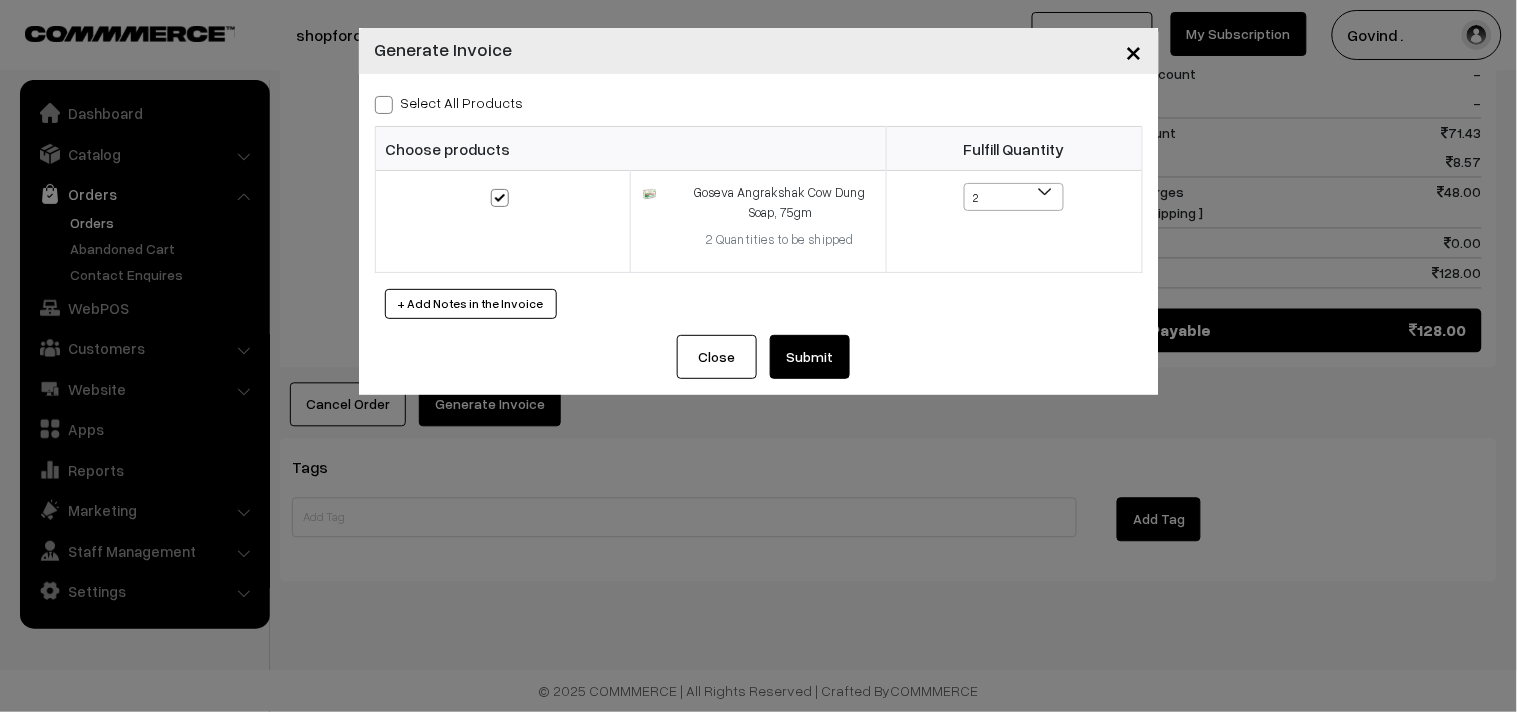 click at bounding box center [384, 105] 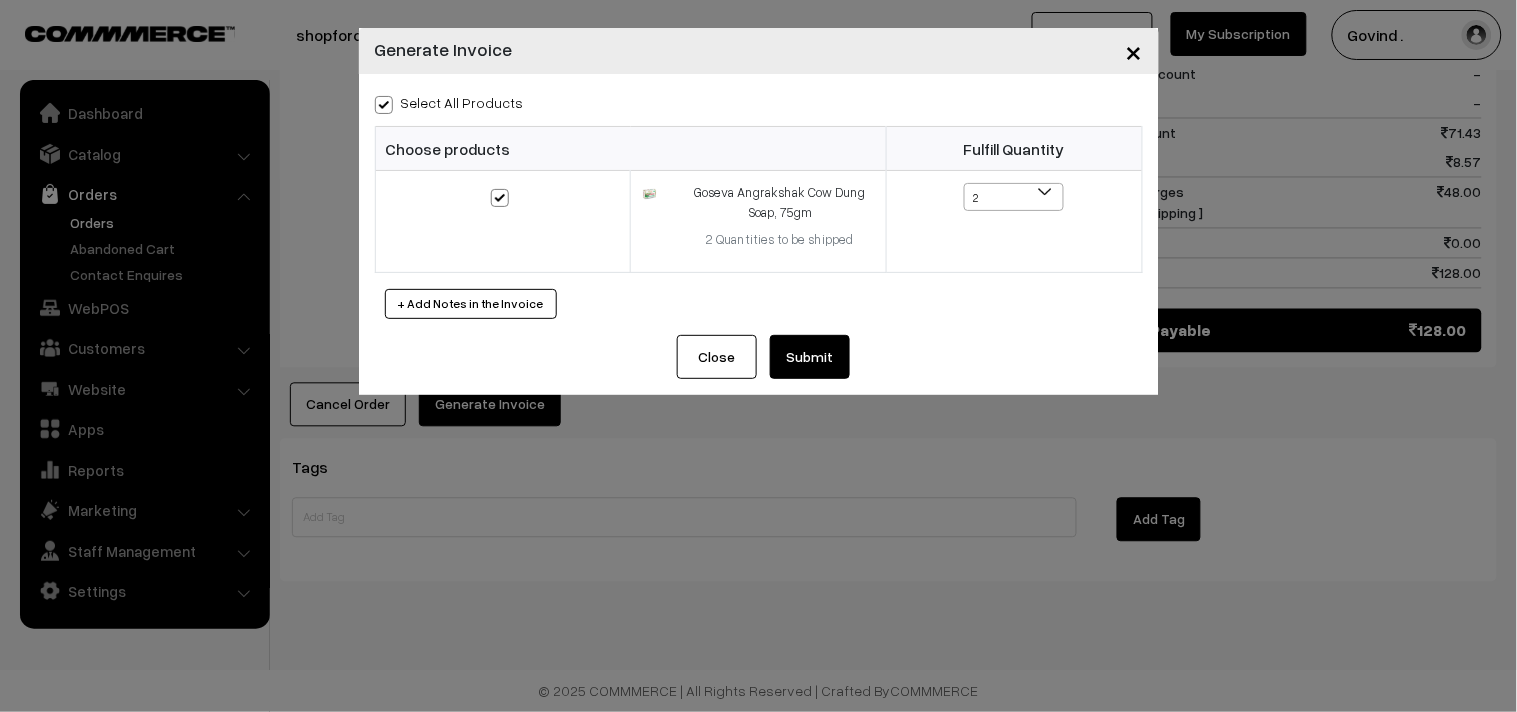 click on "Submit" at bounding box center (810, 357) 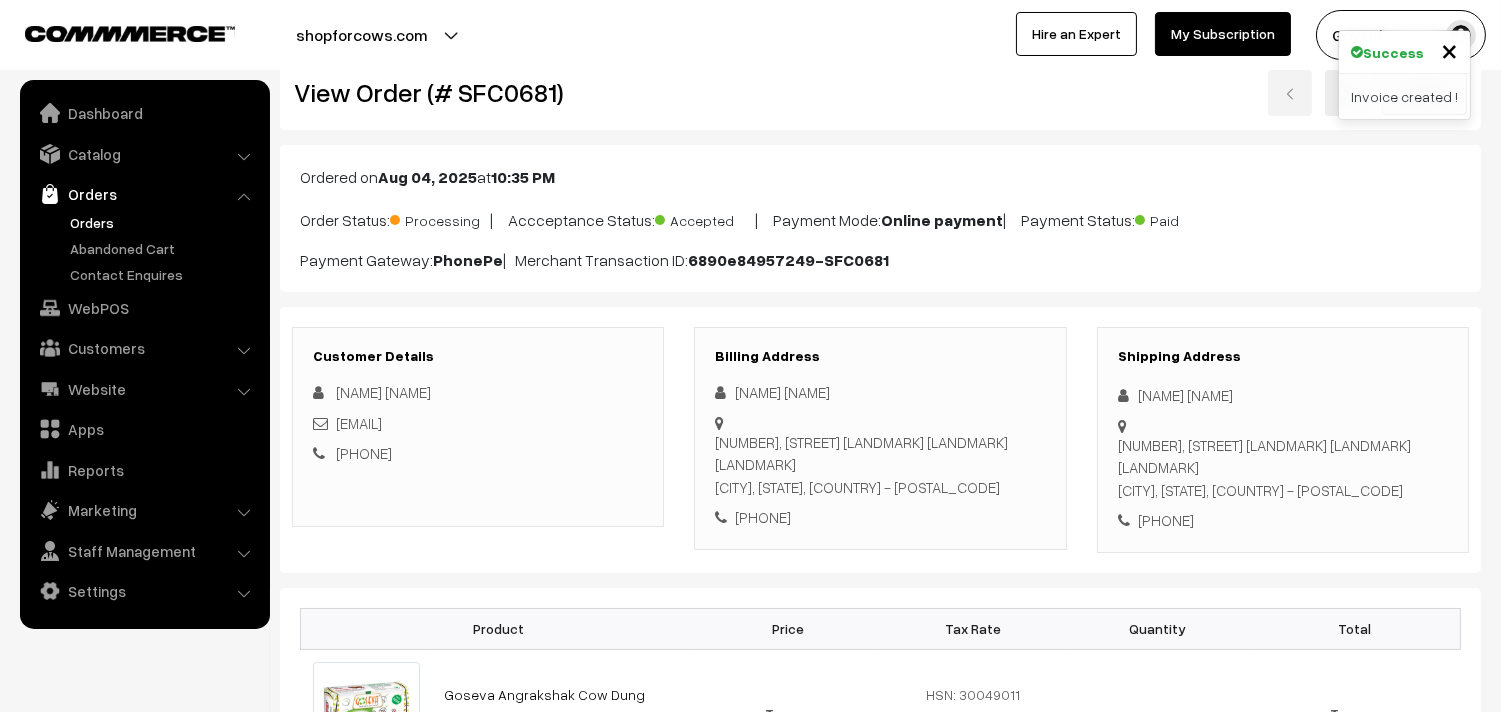 scroll, scrollTop: 0, scrollLeft: 0, axis: both 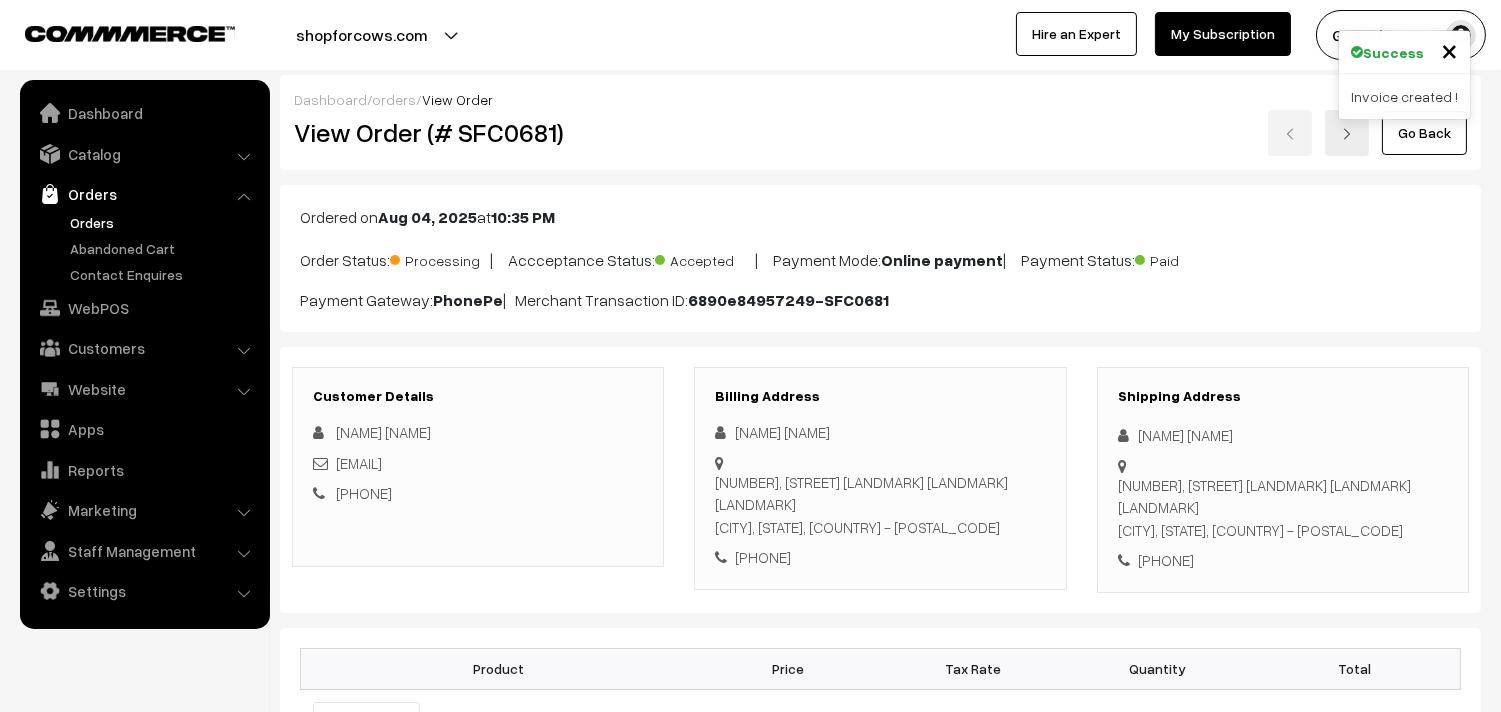 click on "Go Back" at bounding box center [1424, 133] 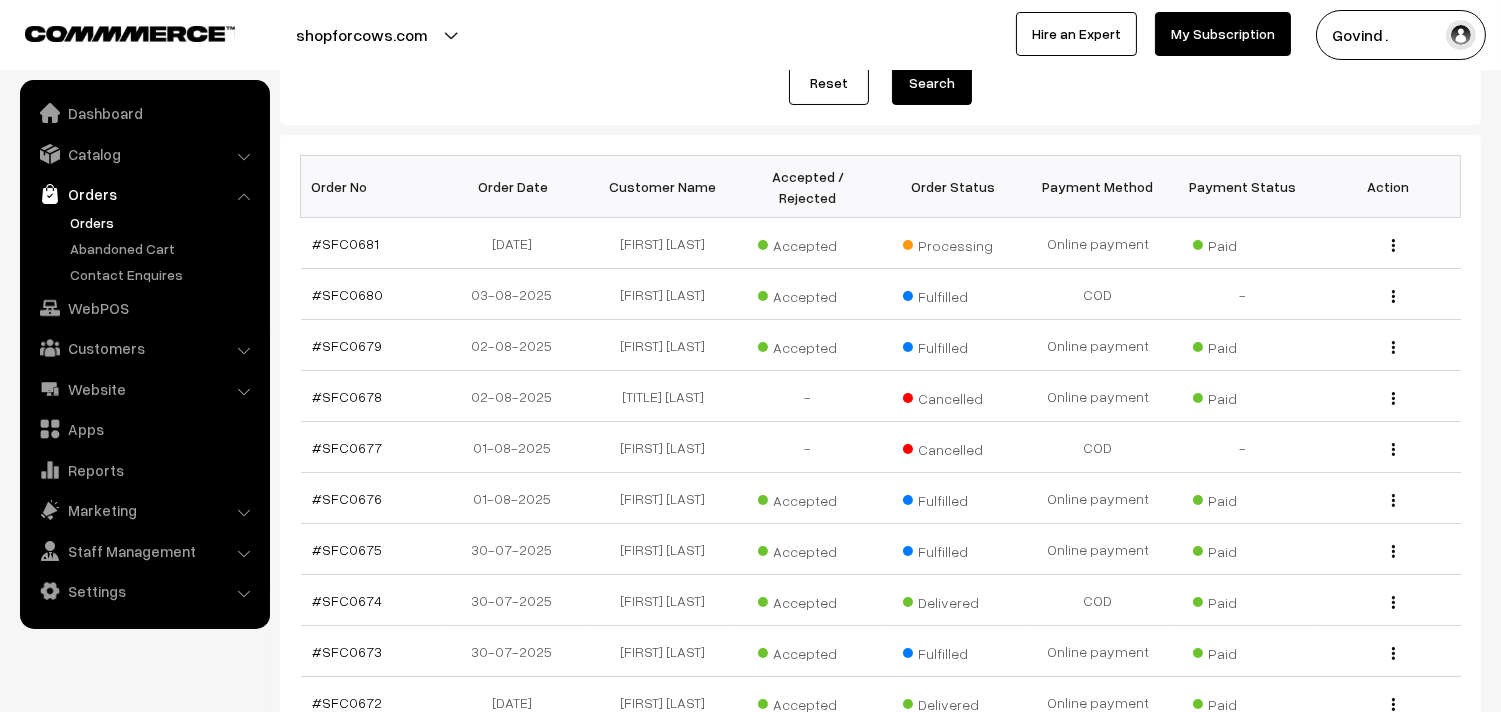 scroll, scrollTop: 0, scrollLeft: 0, axis: both 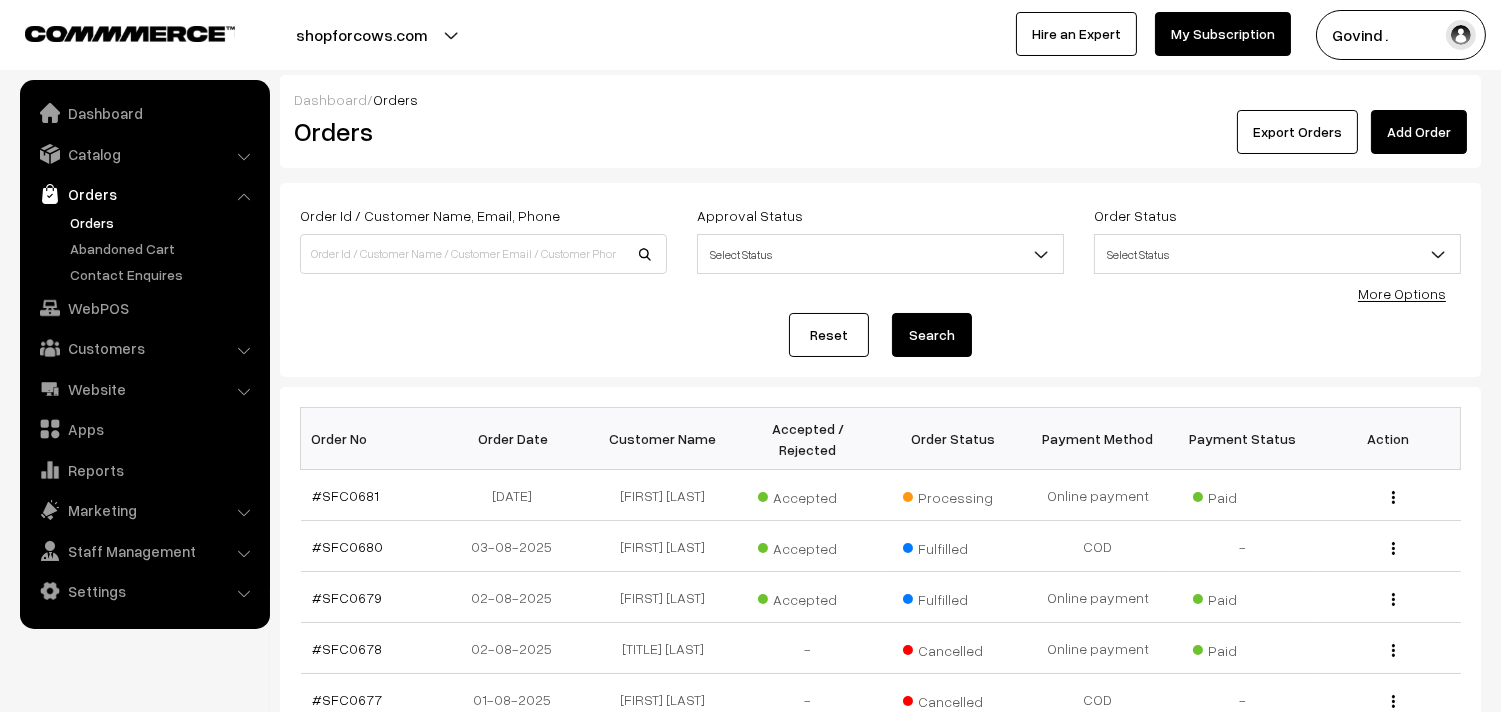 click on "Thank you for showing interest. Our team will call you shortly.
Close
shopforcows.com
Go to Website
Create New Store" at bounding box center (750, 356) 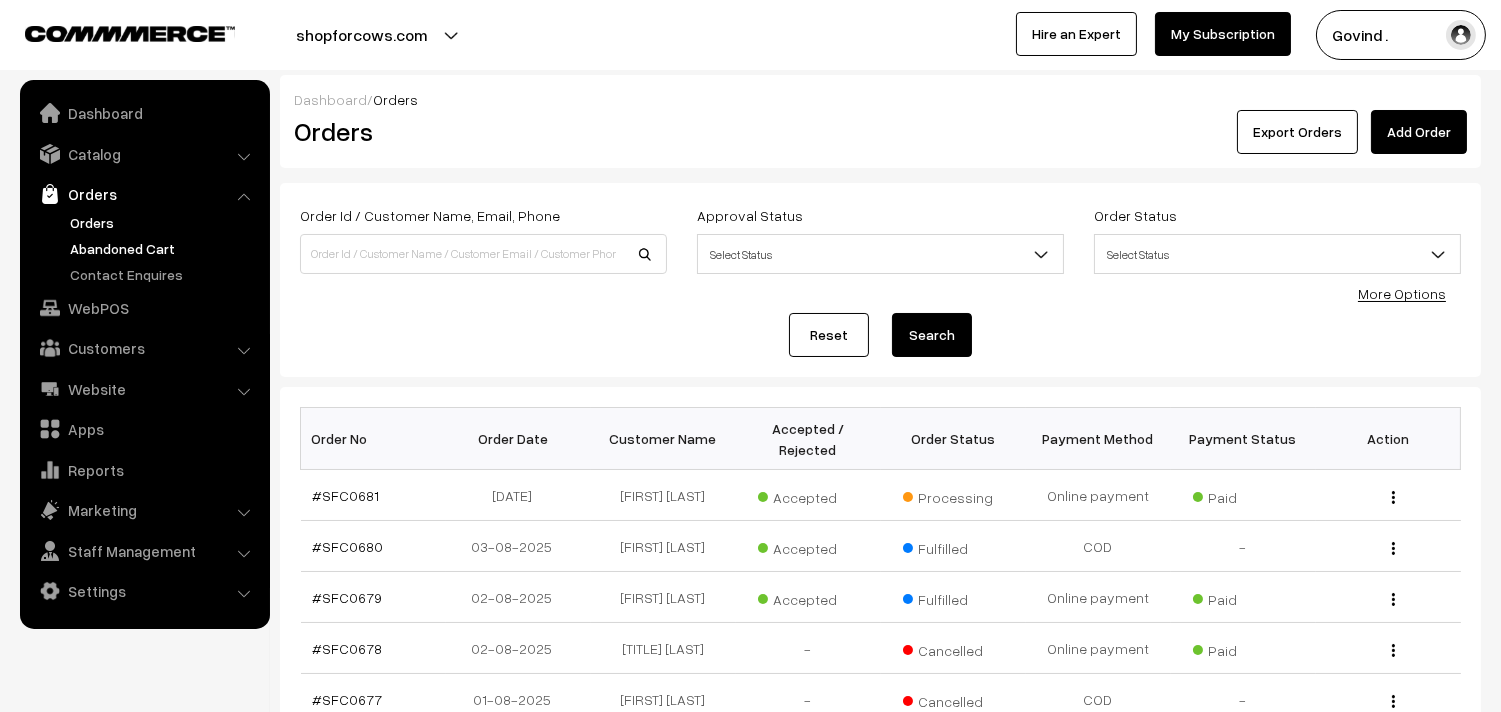 click on "Abandoned Cart" at bounding box center (164, 248) 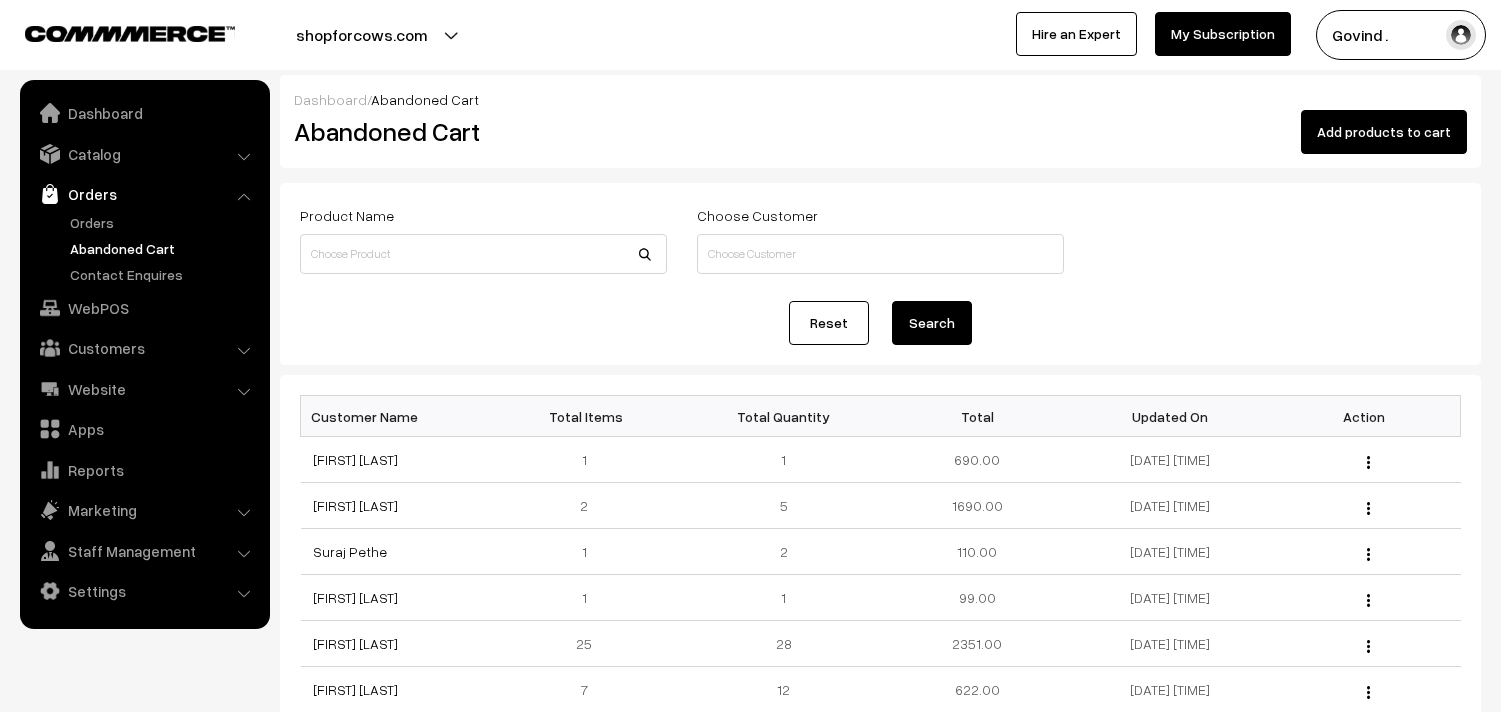 scroll, scrollTop: 0, scrollLeft: 0, axis: both 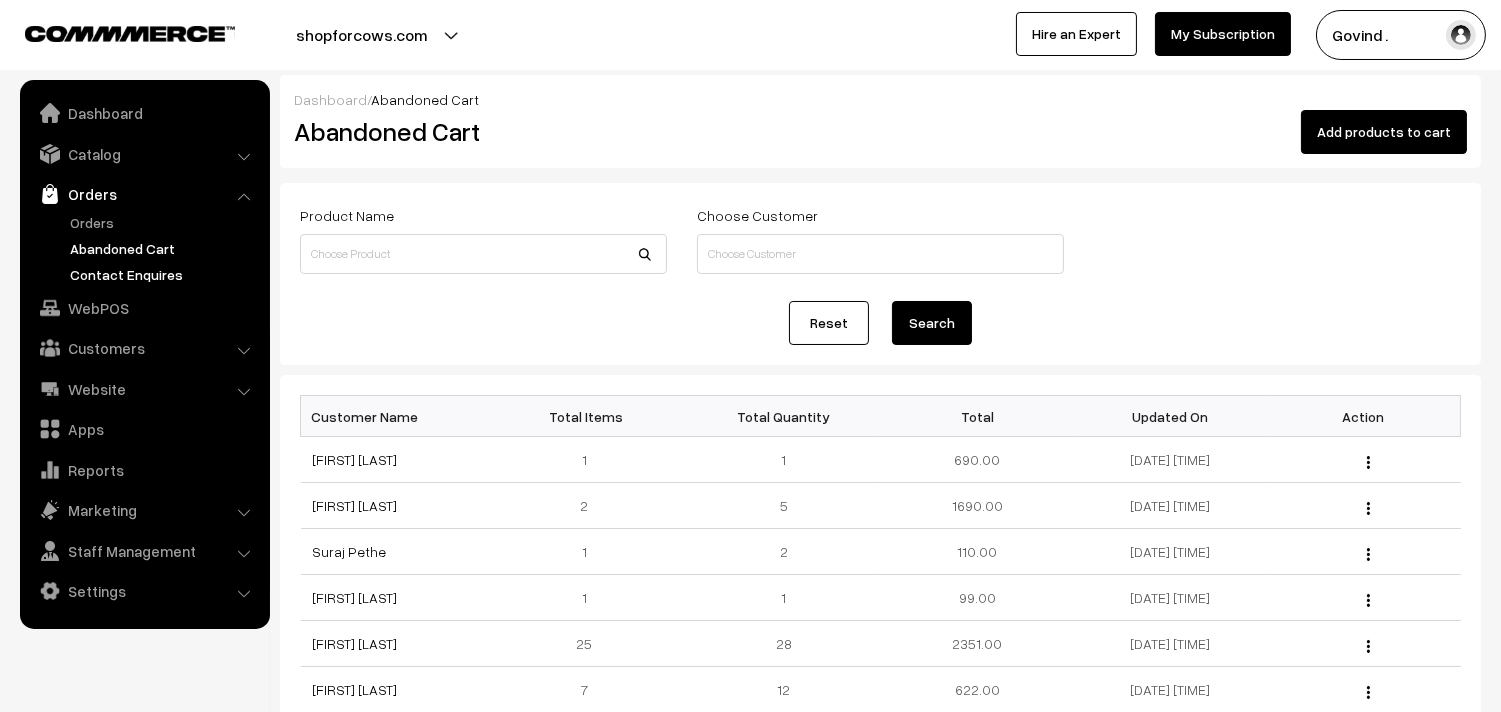 click on "Contact Enquires" at bounding box center (164, 274) 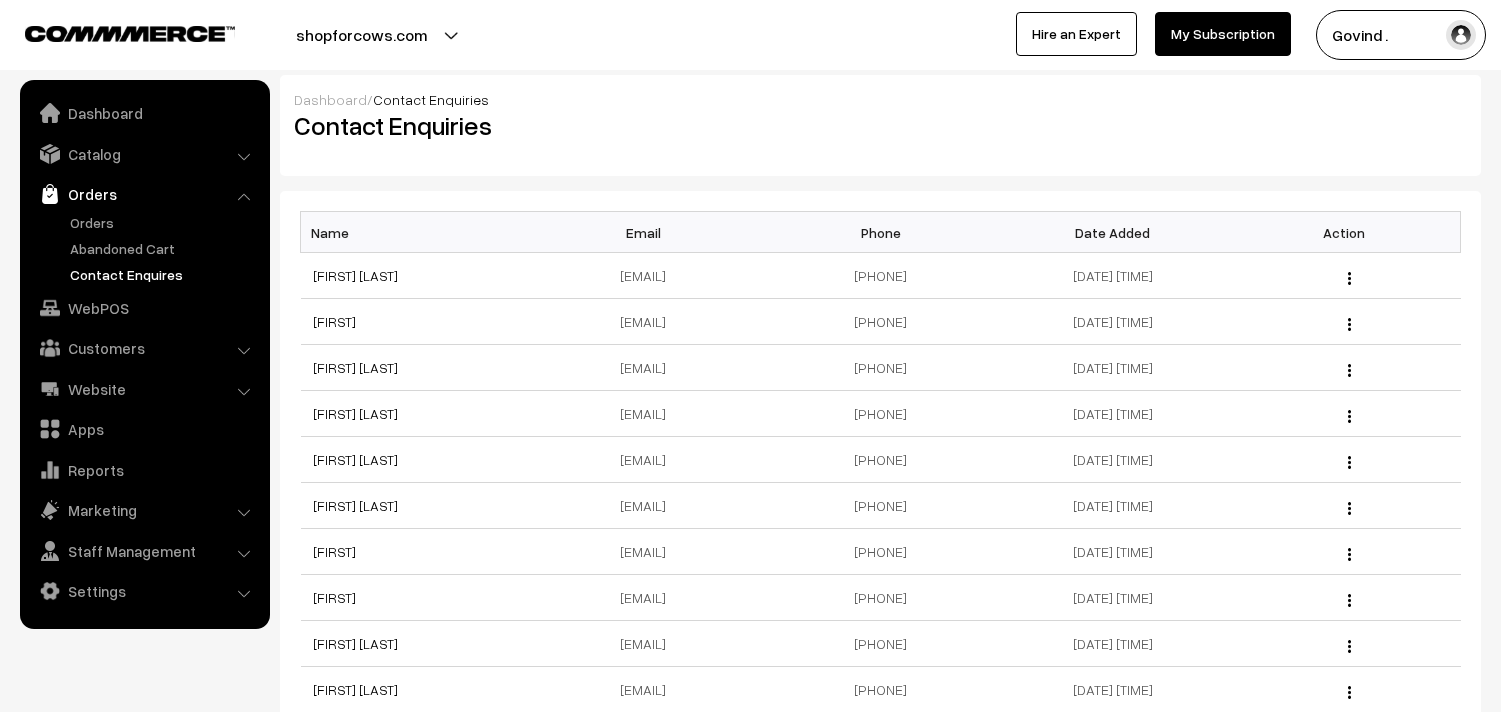 scroll, scrollTop: 0, scrollLeft: 0, axis: both 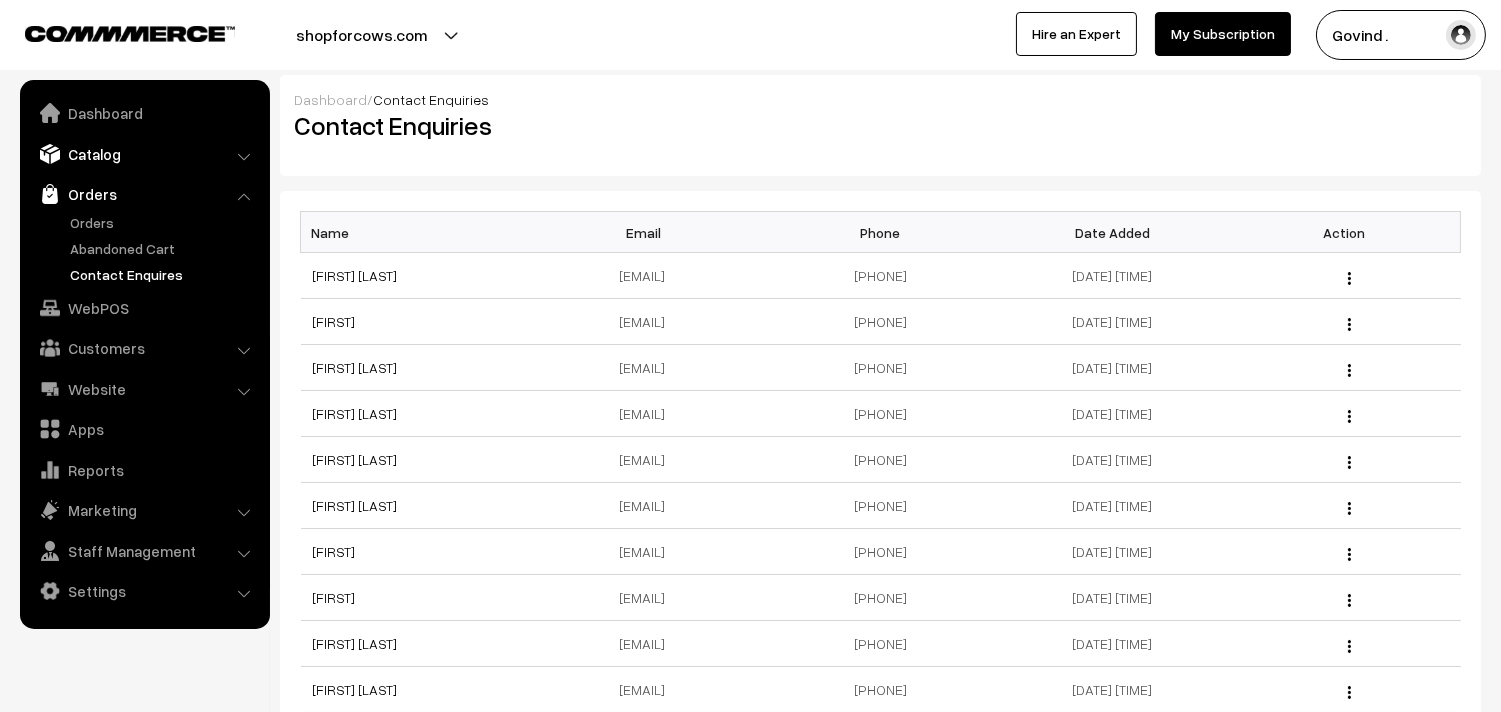 click on "Catalog" at bounding box center [144, 154] 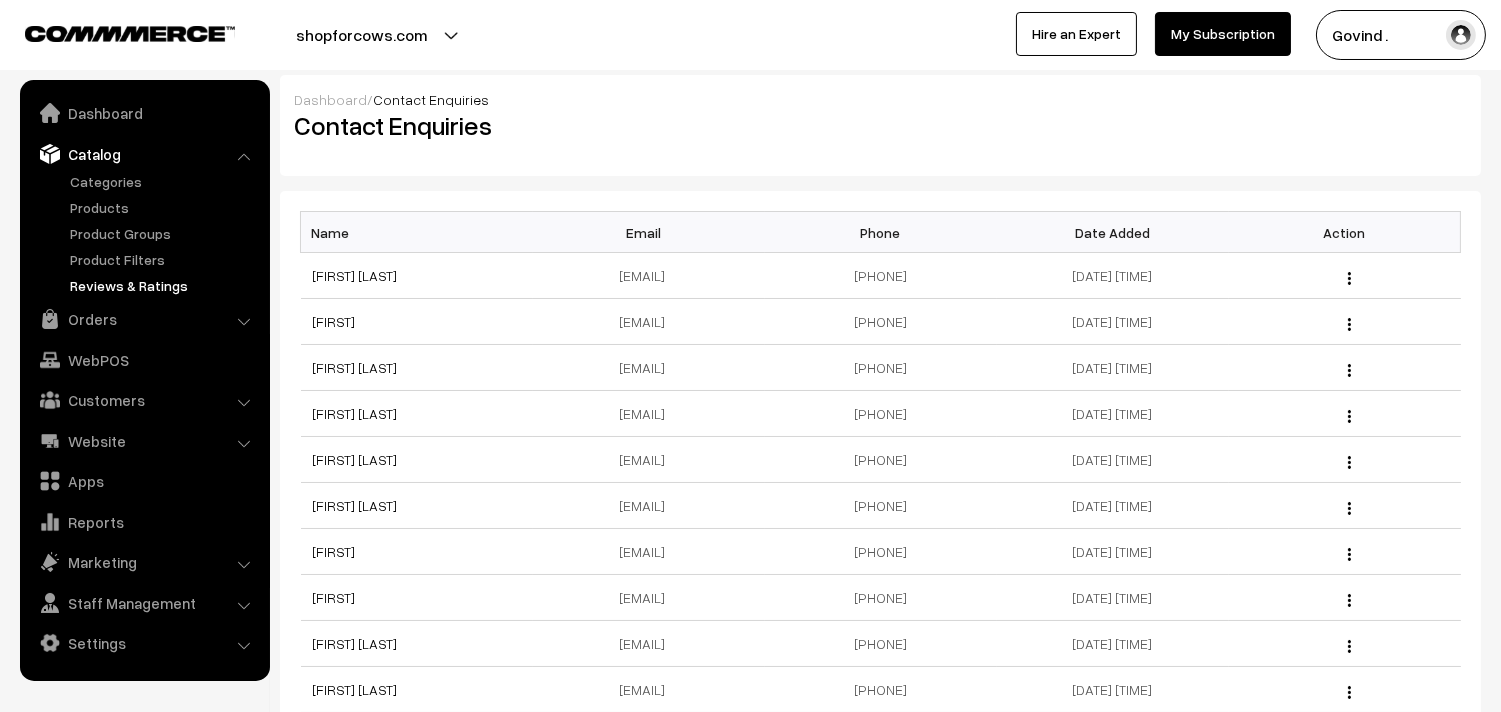 click on "Reviews & Ratings" at bounding box center [164, 285] 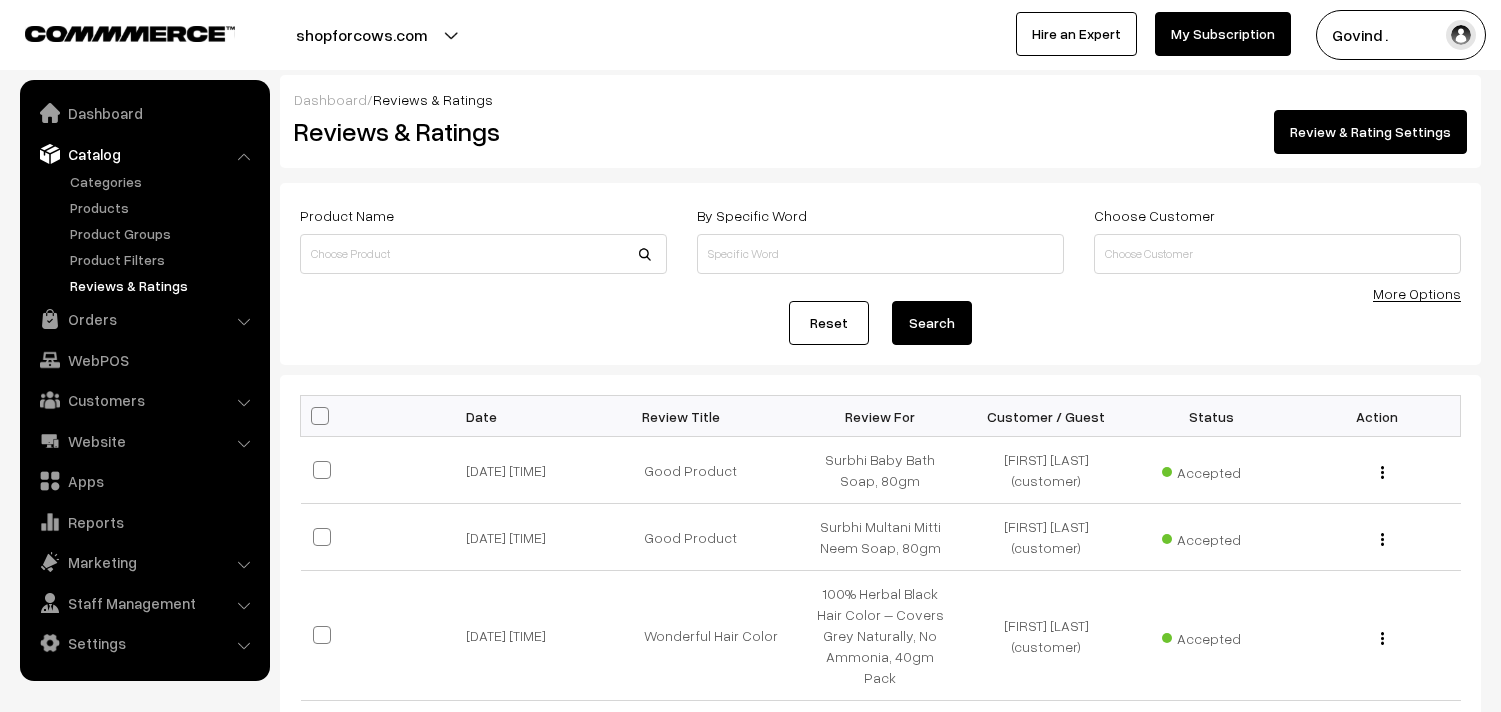 scroll, scrollTop: 0, scrollLeft: 0, axis: both 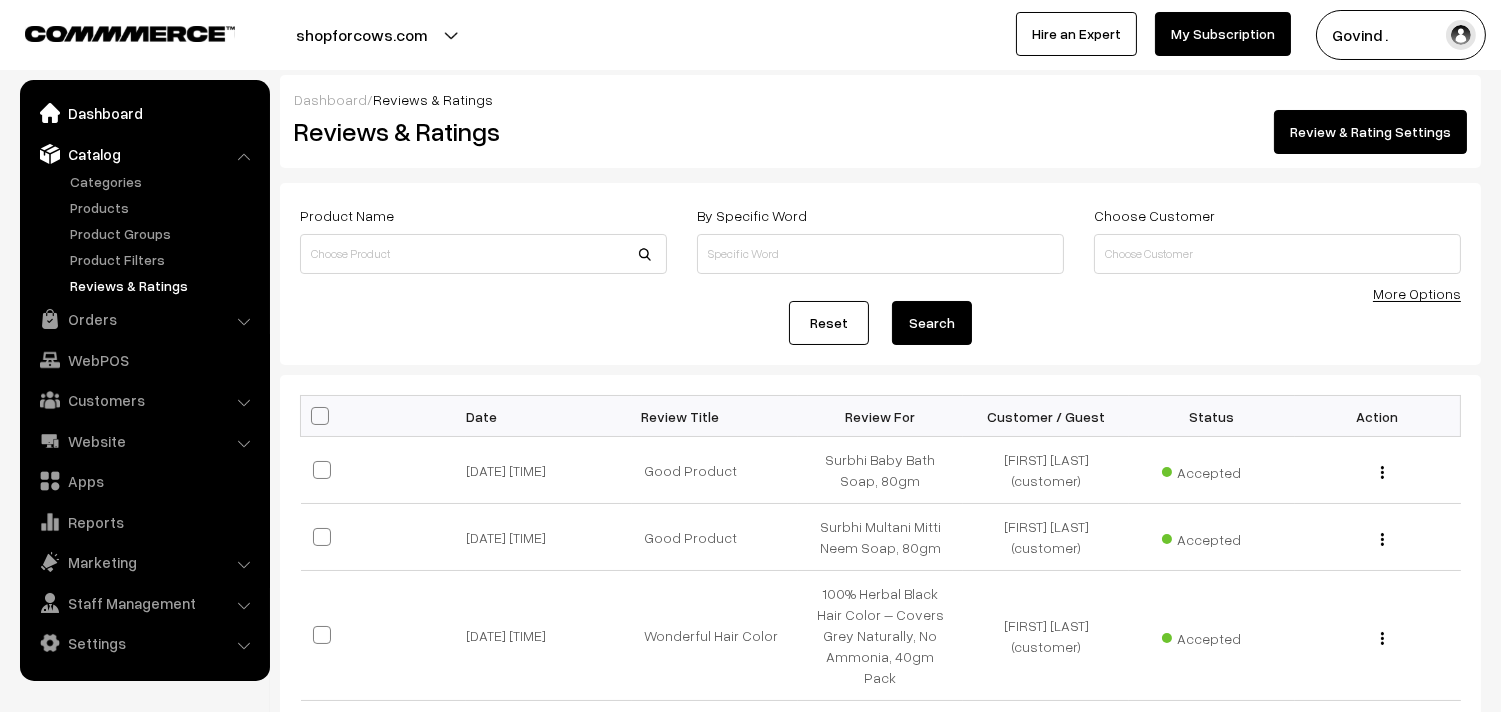 click on "Dashboard" at bounding box center (144, 113) 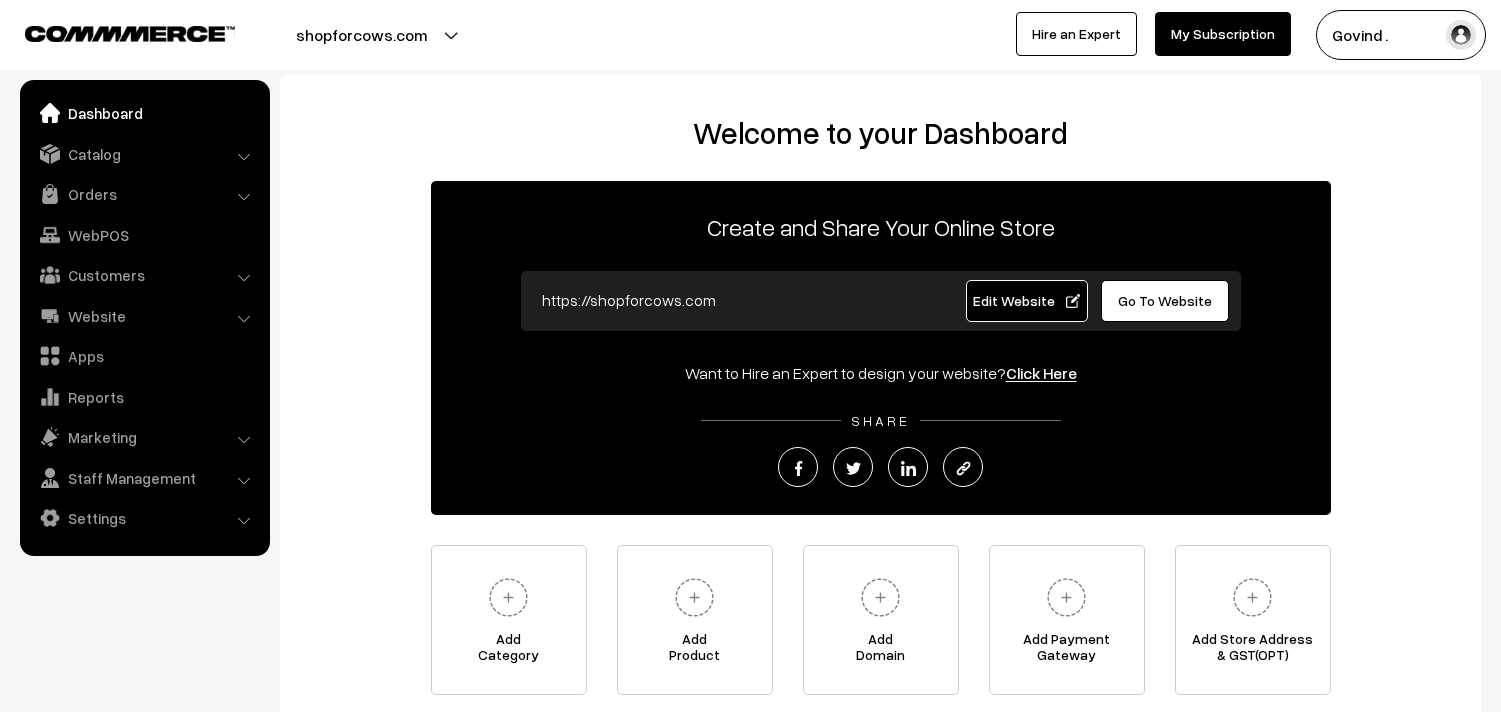 scroll, scrollTop: 0, scrollLeft: 0, axis: both 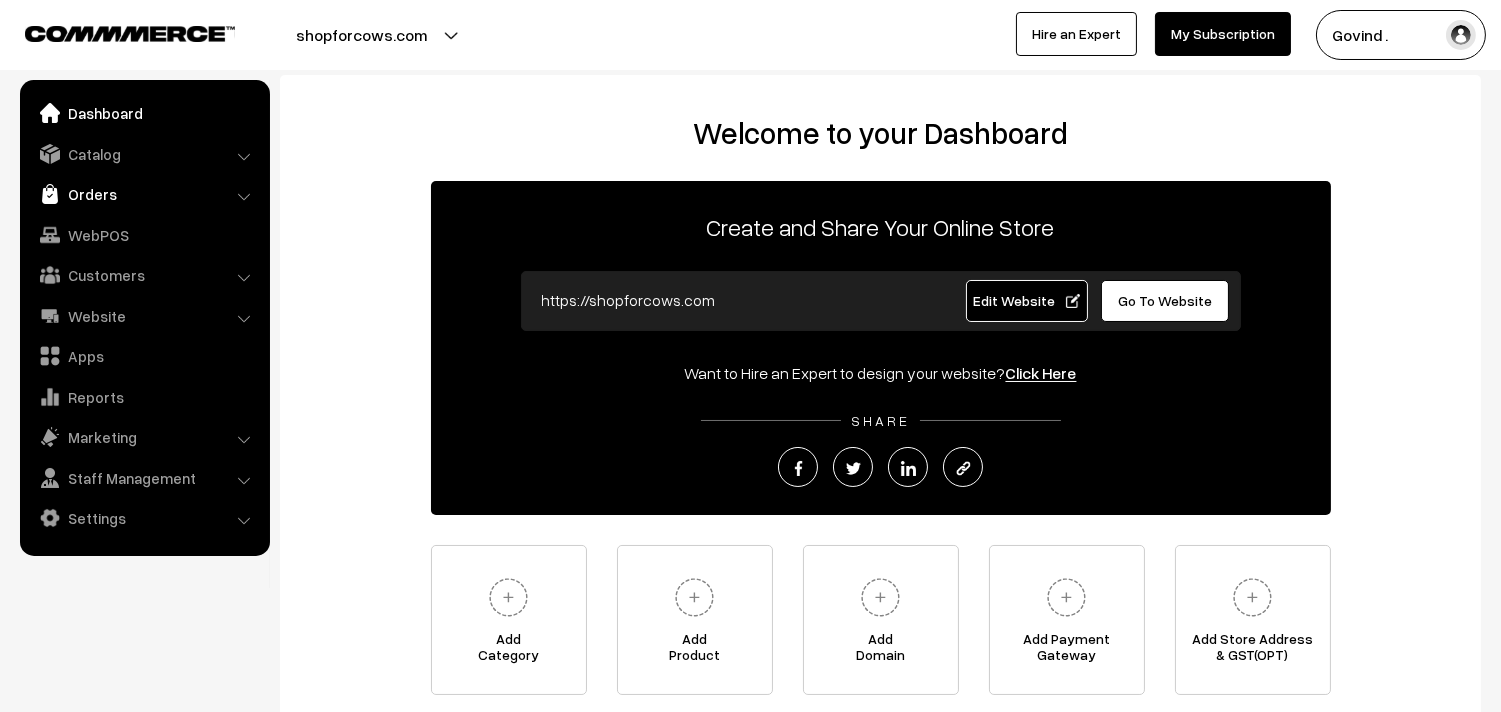 click on "Orders" at bounding box center [144, 194] 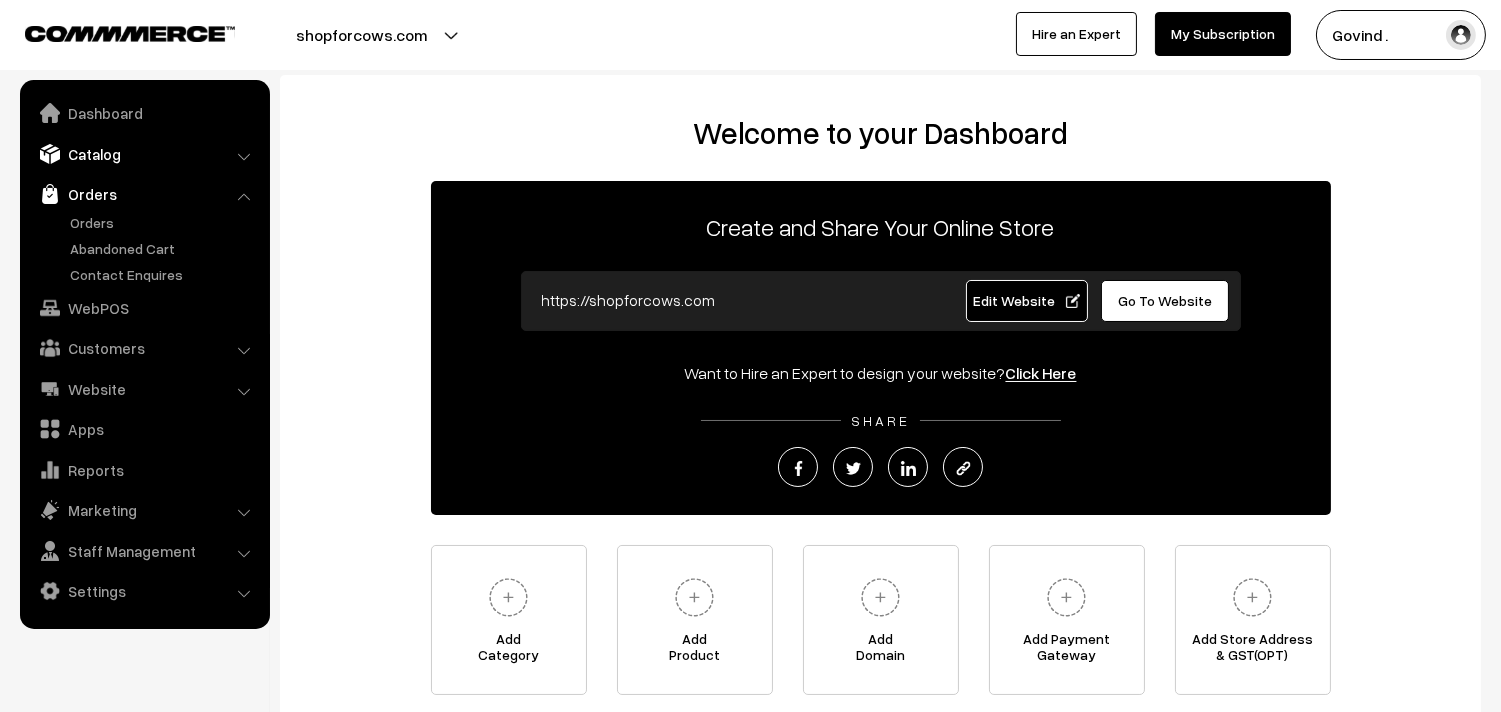 click on "Catalog" at bounding box center (144, 154) 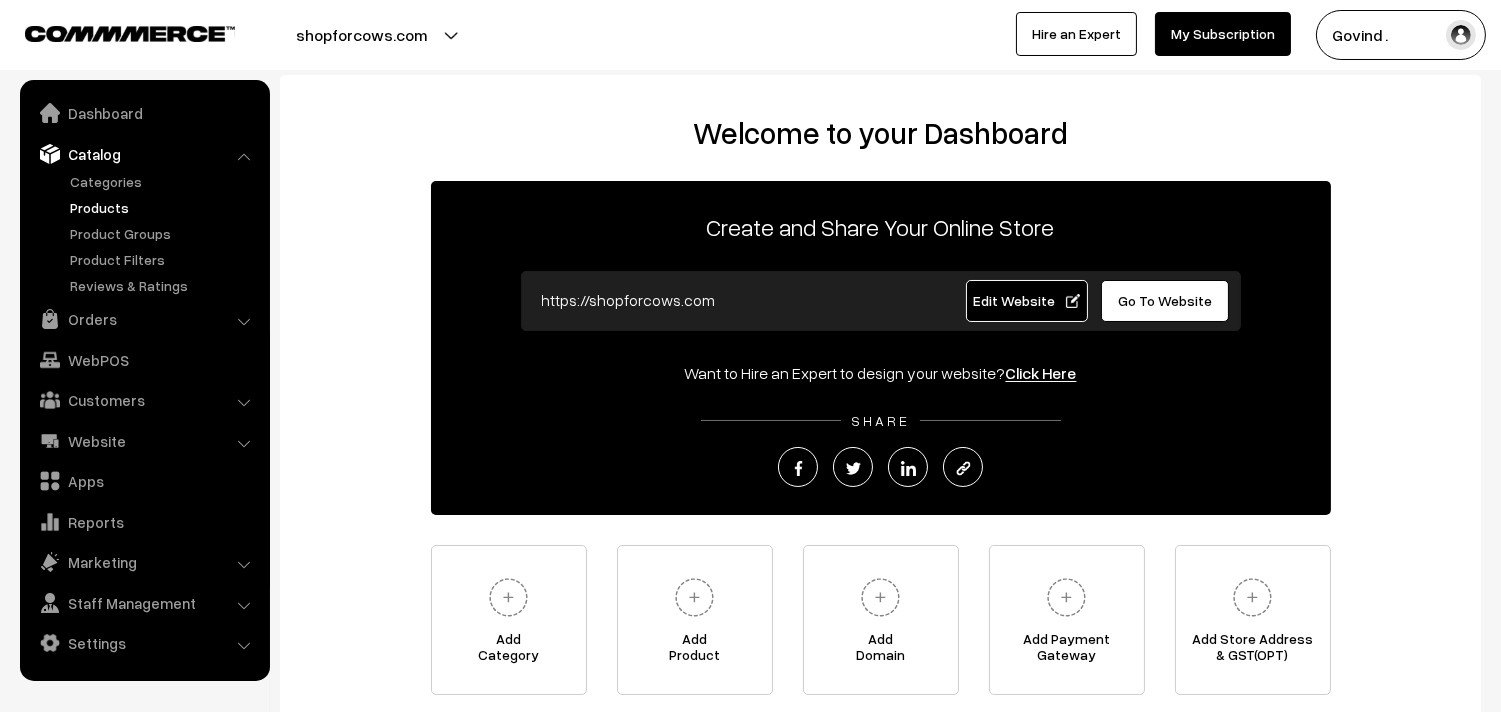 click on "Products" at bounding box center (164, 207) 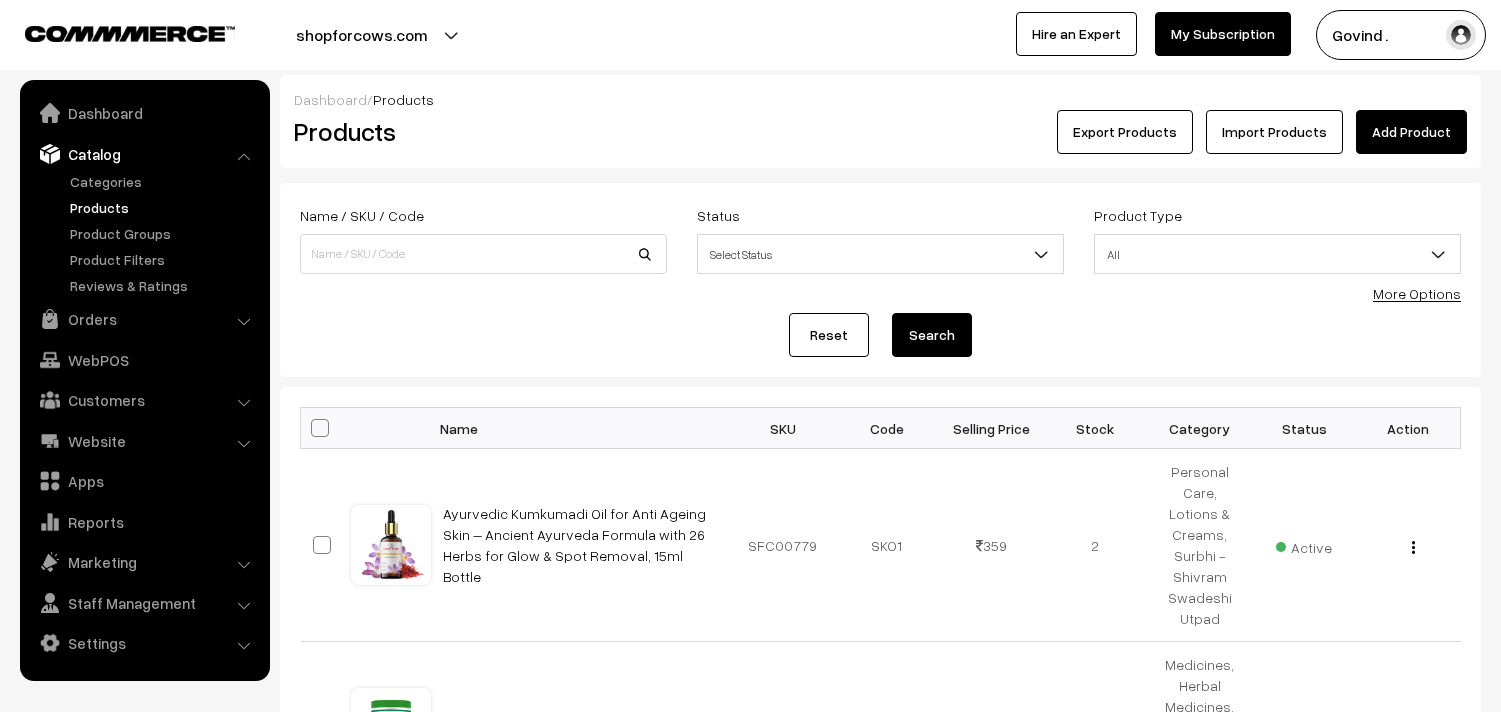 scroll, scrollTop: 0, scrollLeft: 0, axis: both 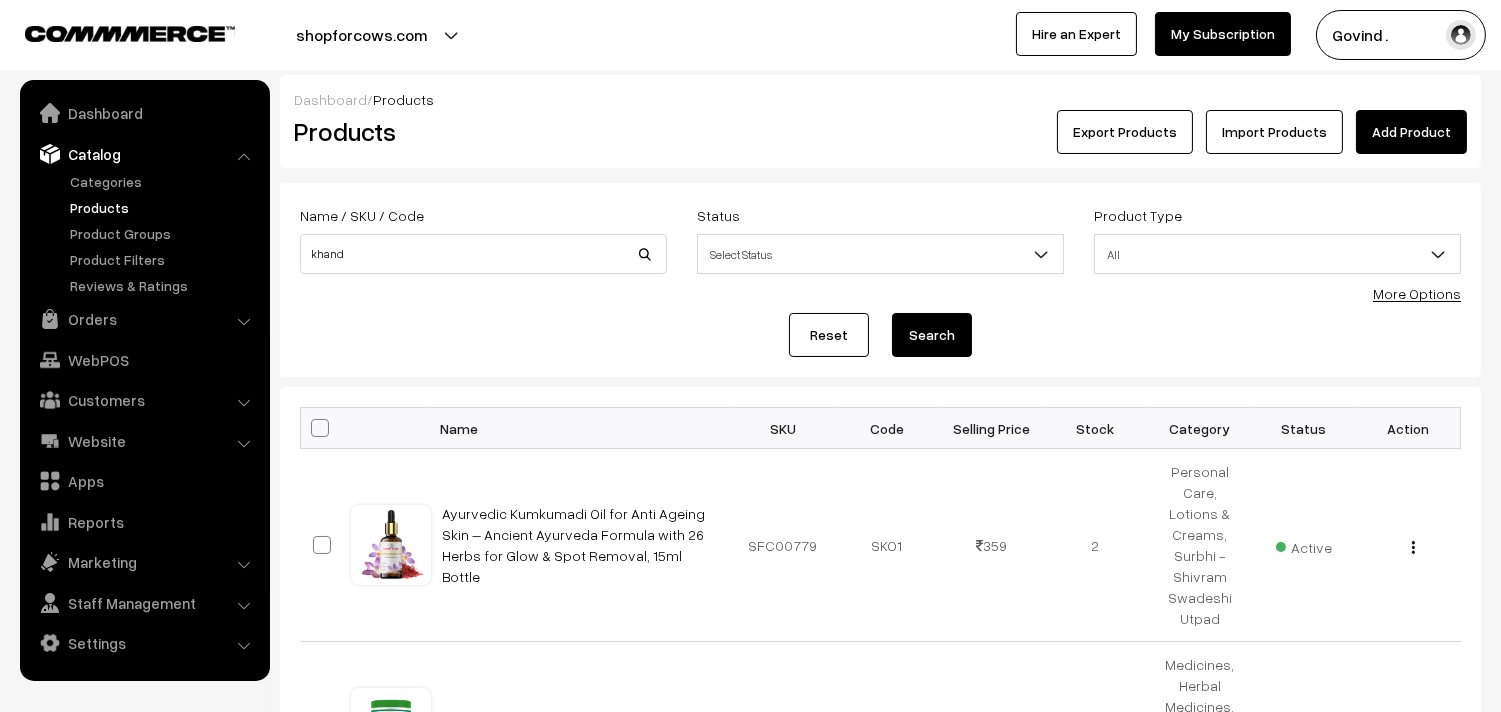 type on "khand" 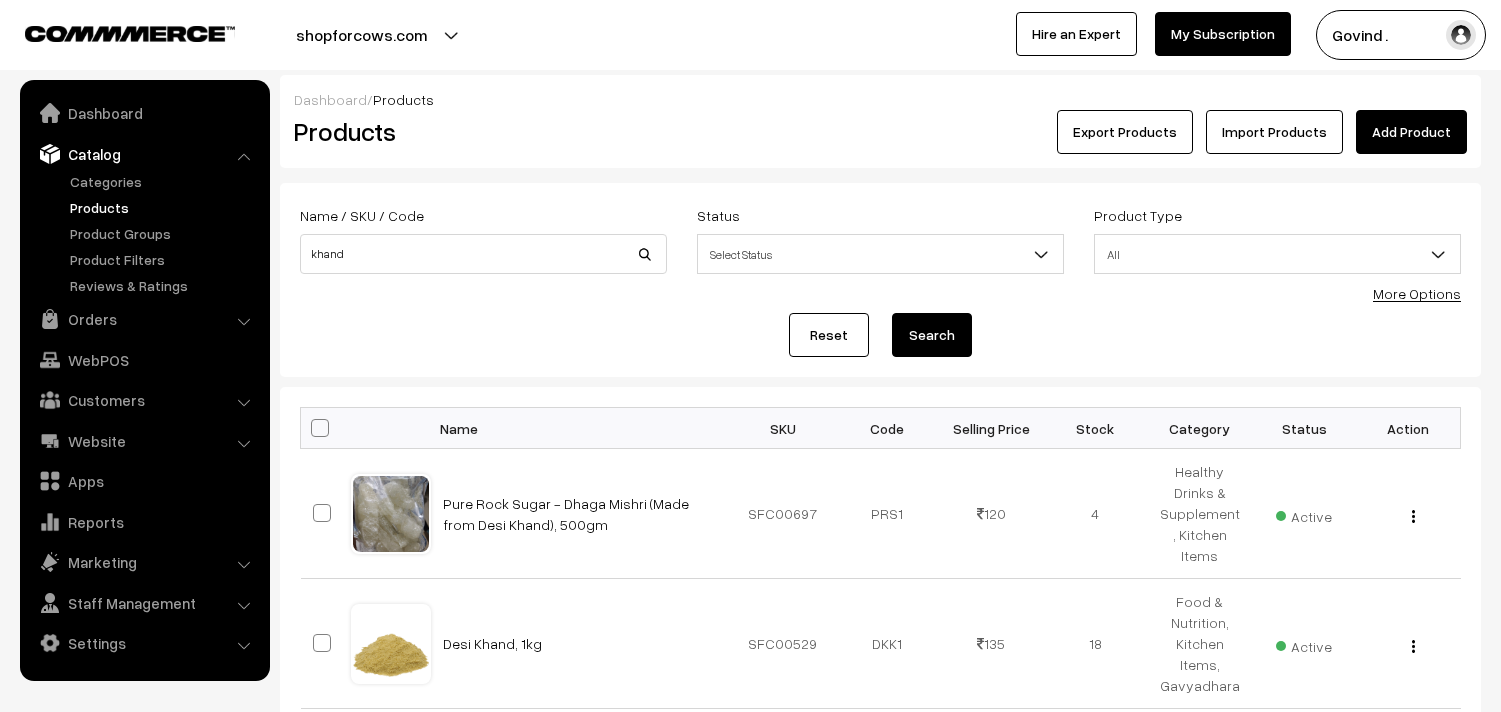 scroll, scrollTop: 0, scrollLeft: 0, axis: both 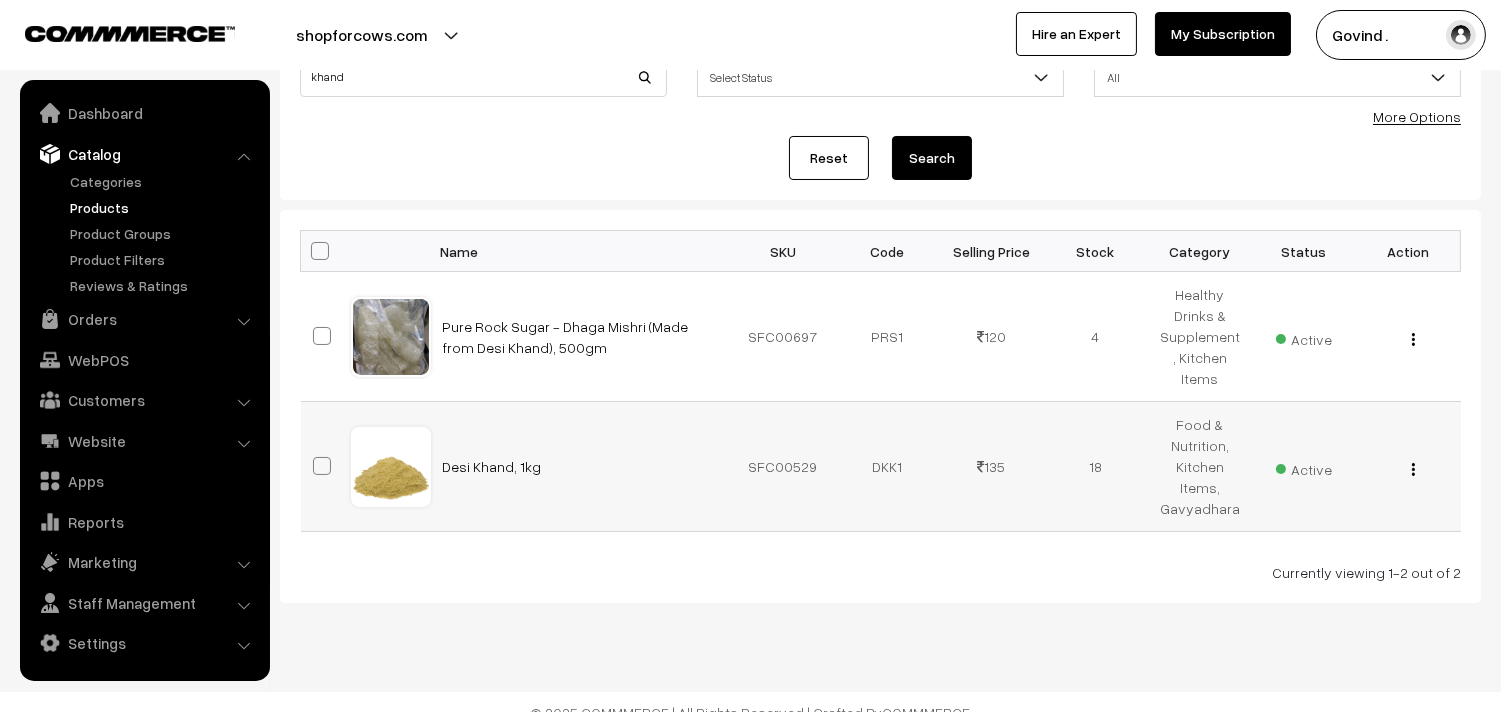 click at bounding box center (1413, 469) 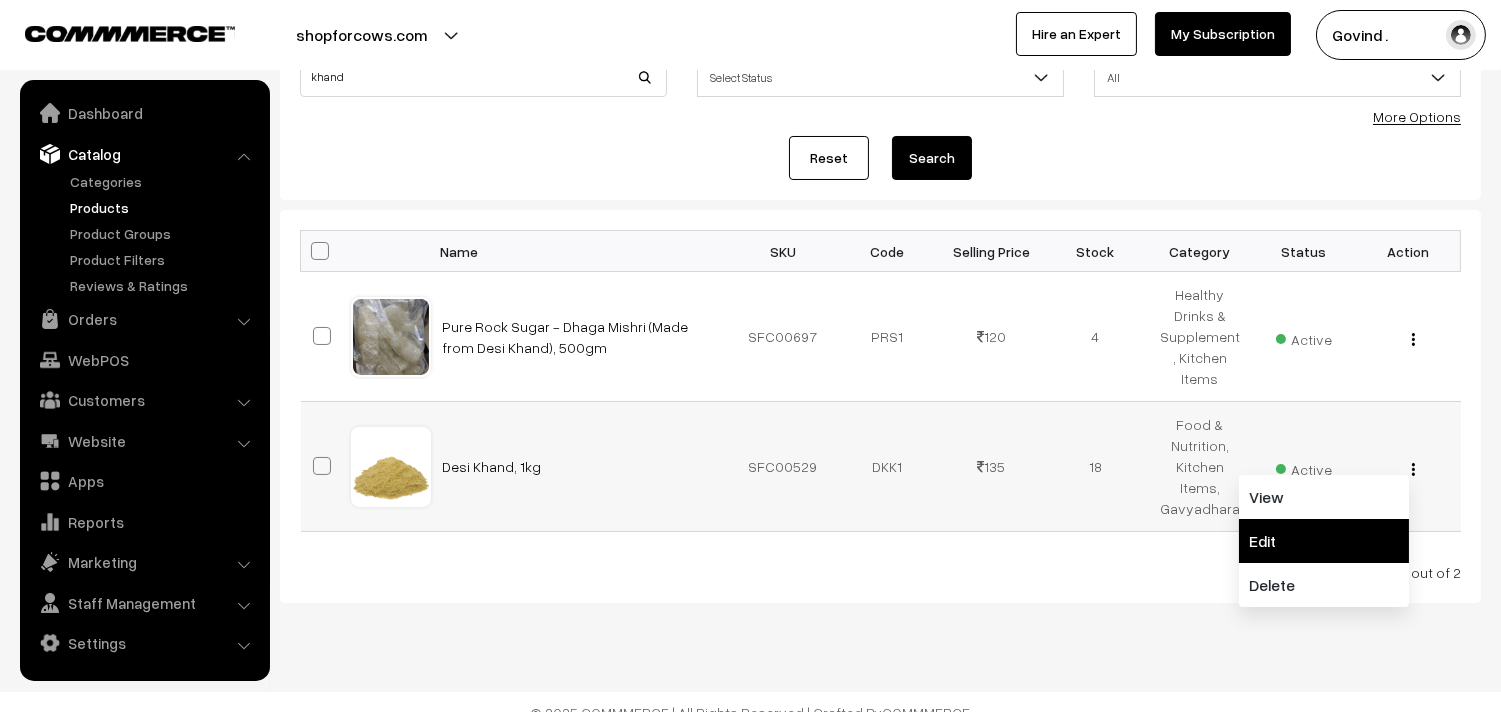 click on "Edit" at bounding box center (1324, 541) 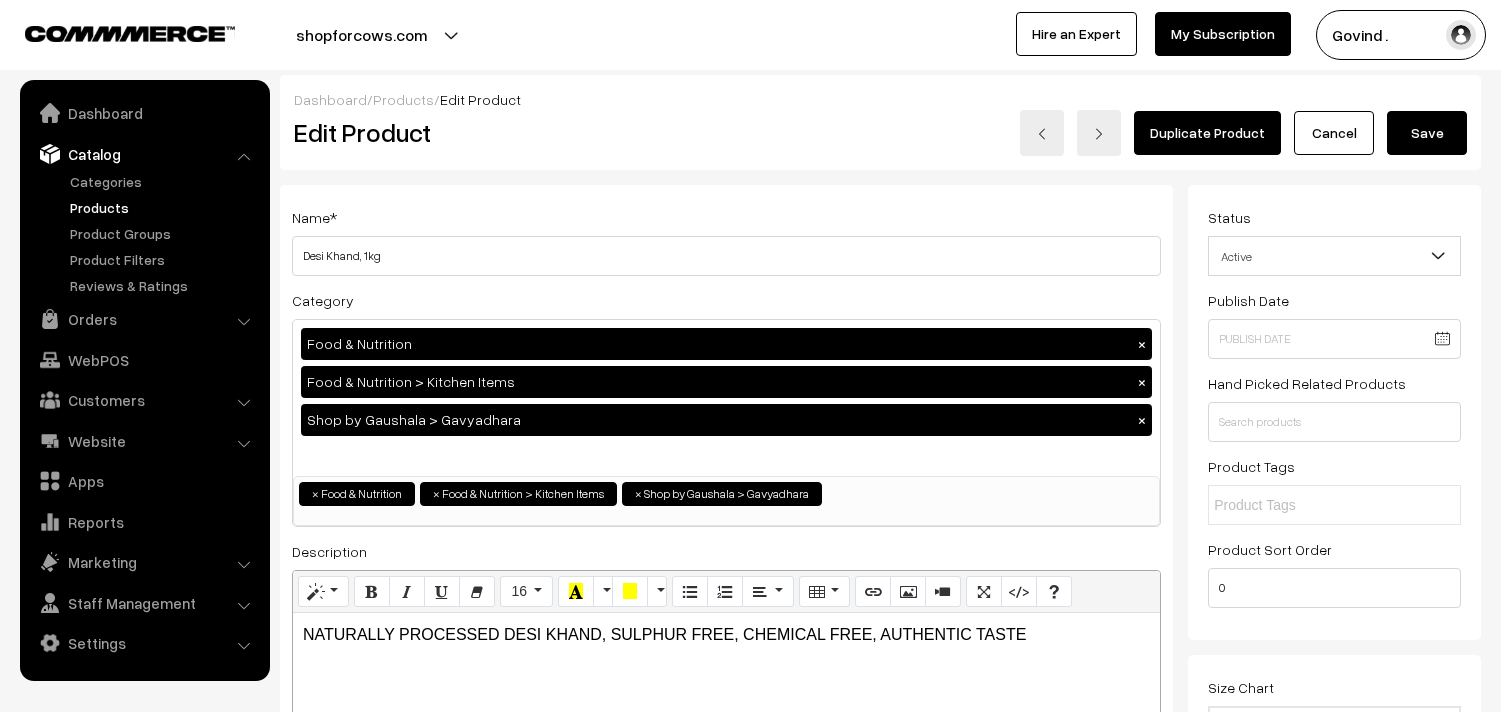 scroll, scrollTop: 0, scrollLeft: 0, axis: both 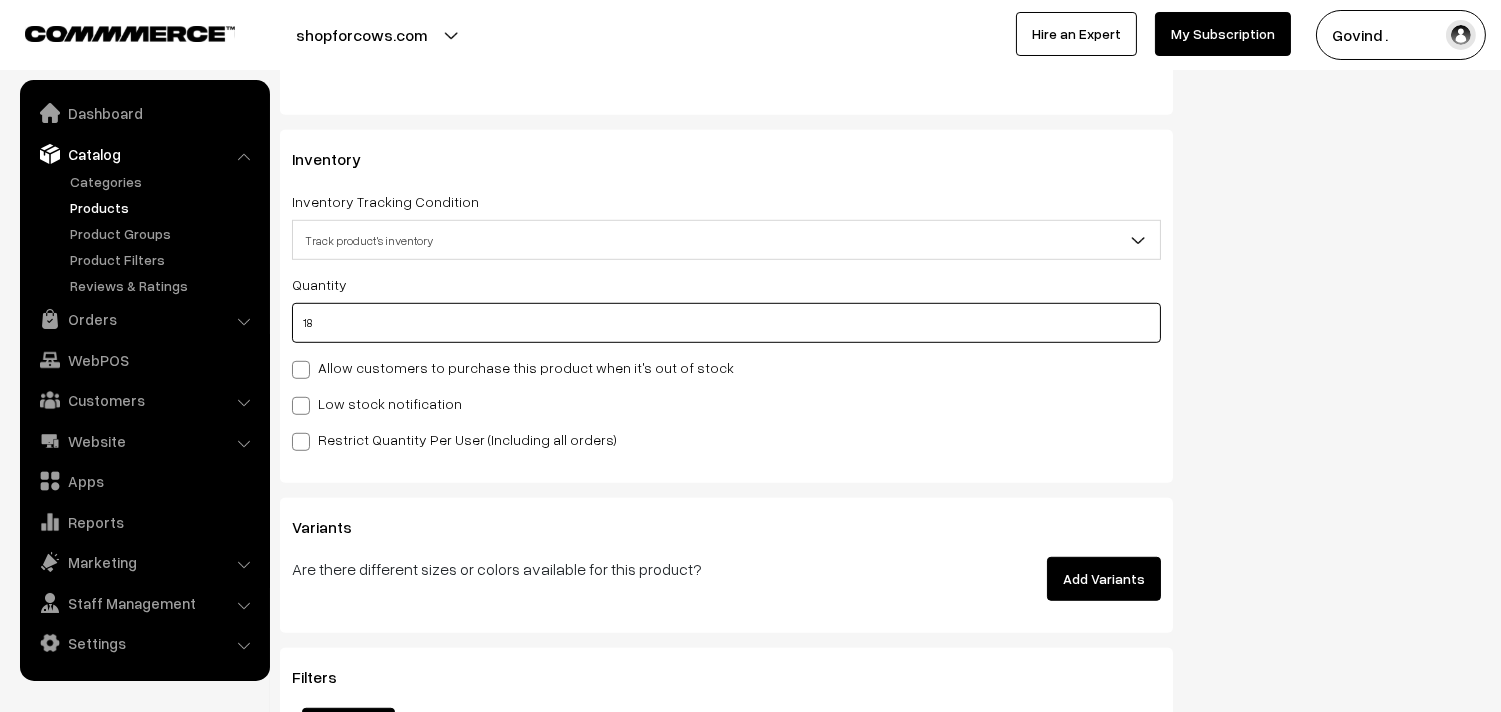 click on "18" at bounding box center [726, 323] 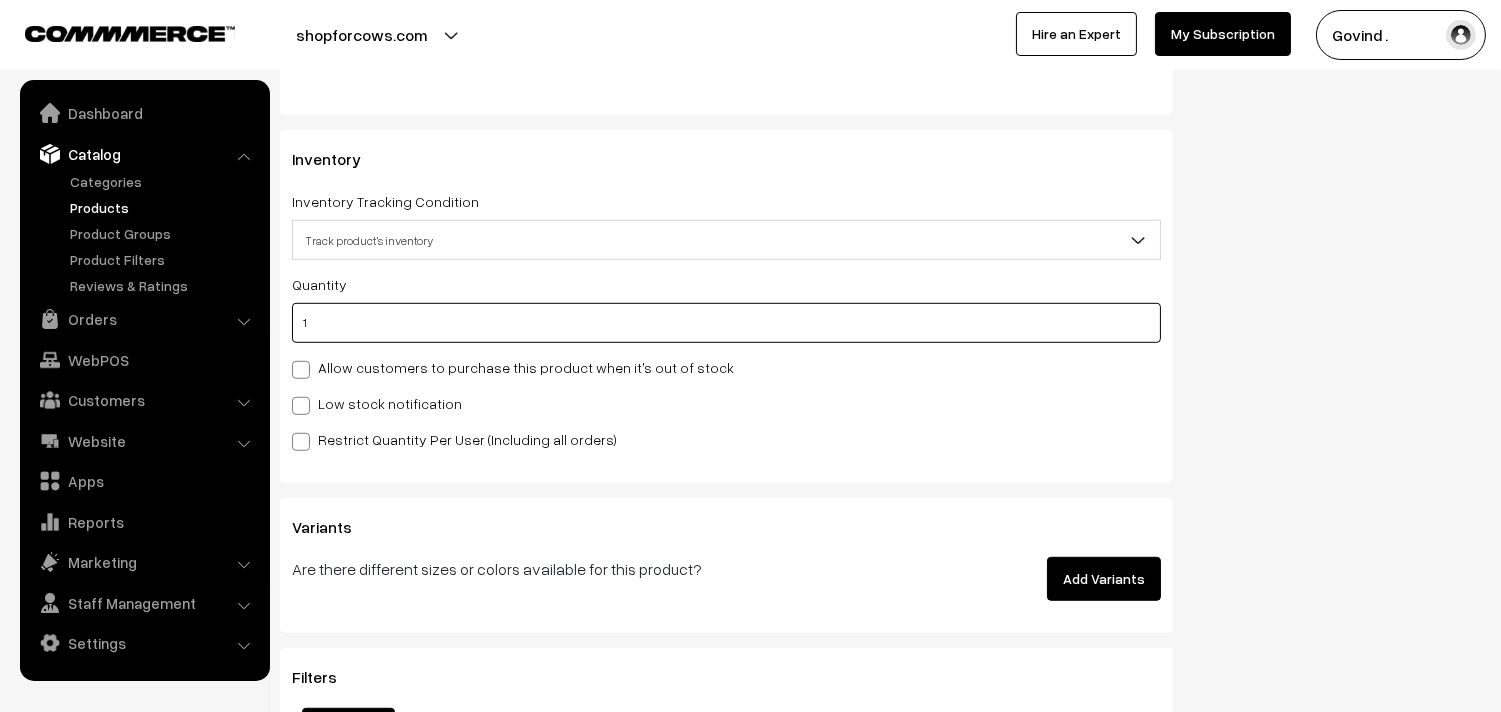 type on "19" 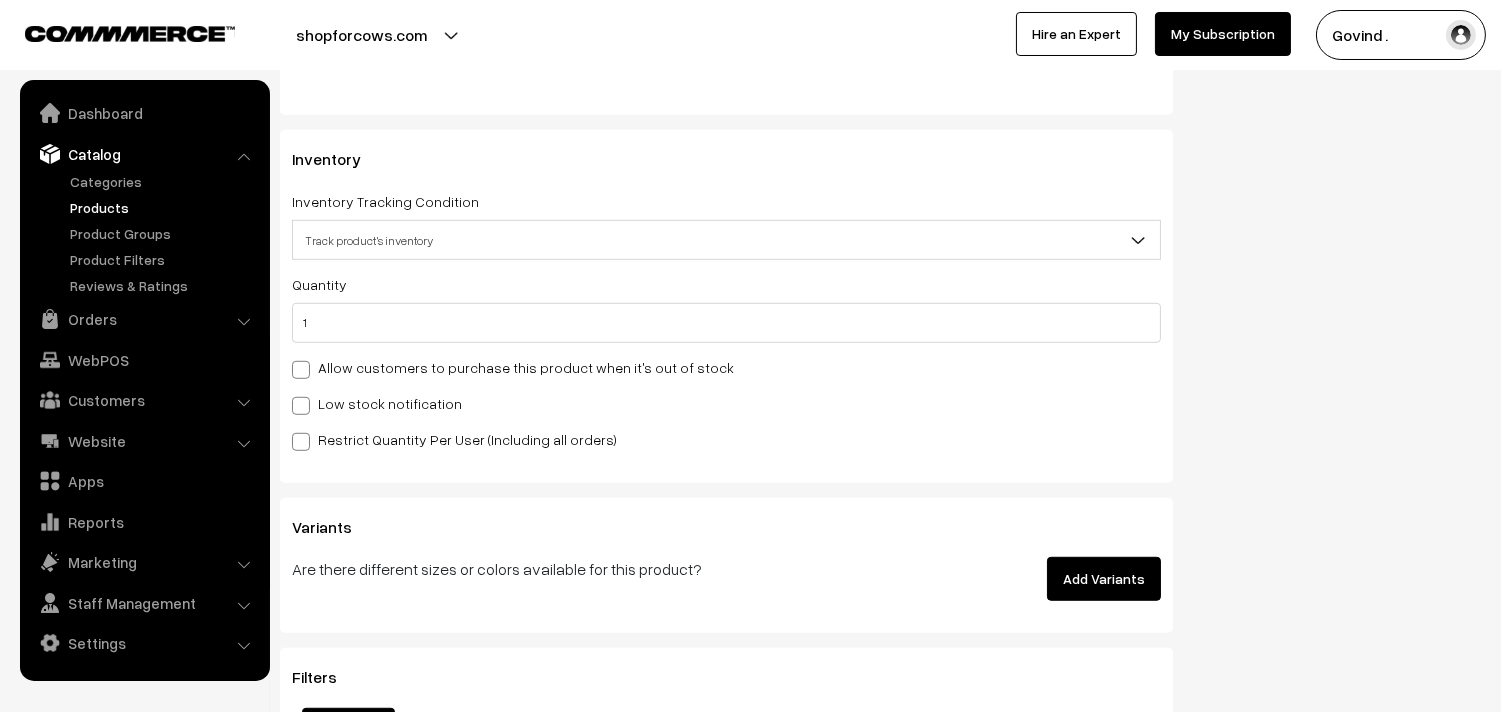 click on "Status
Active
Inactive
Active
Publish Date
Product Type
-- Select --
-- Select --
Filter Color
Hand Picked Related Products
0" at bounding box center [1342, -695] 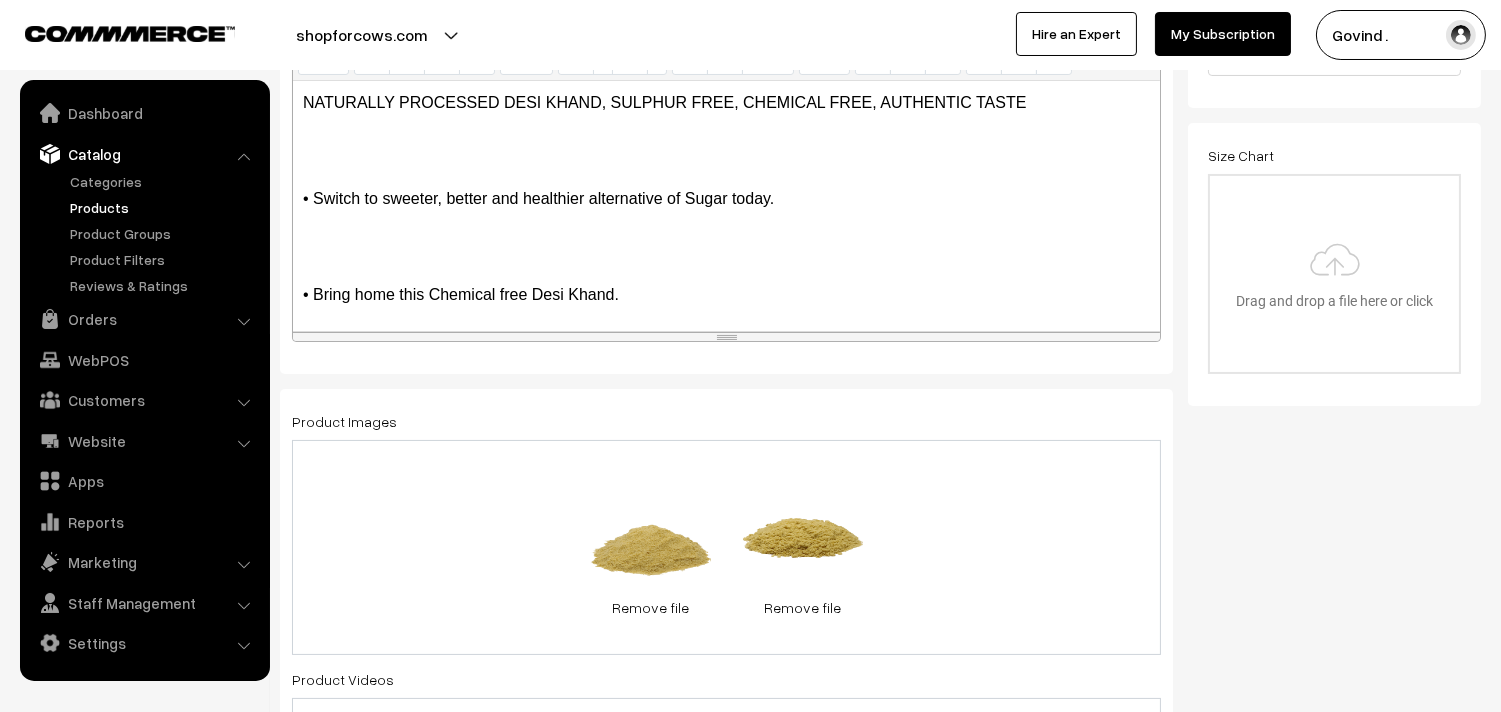 scroll, scrollTop: 6, scrollLeft: 0, axis: vertical 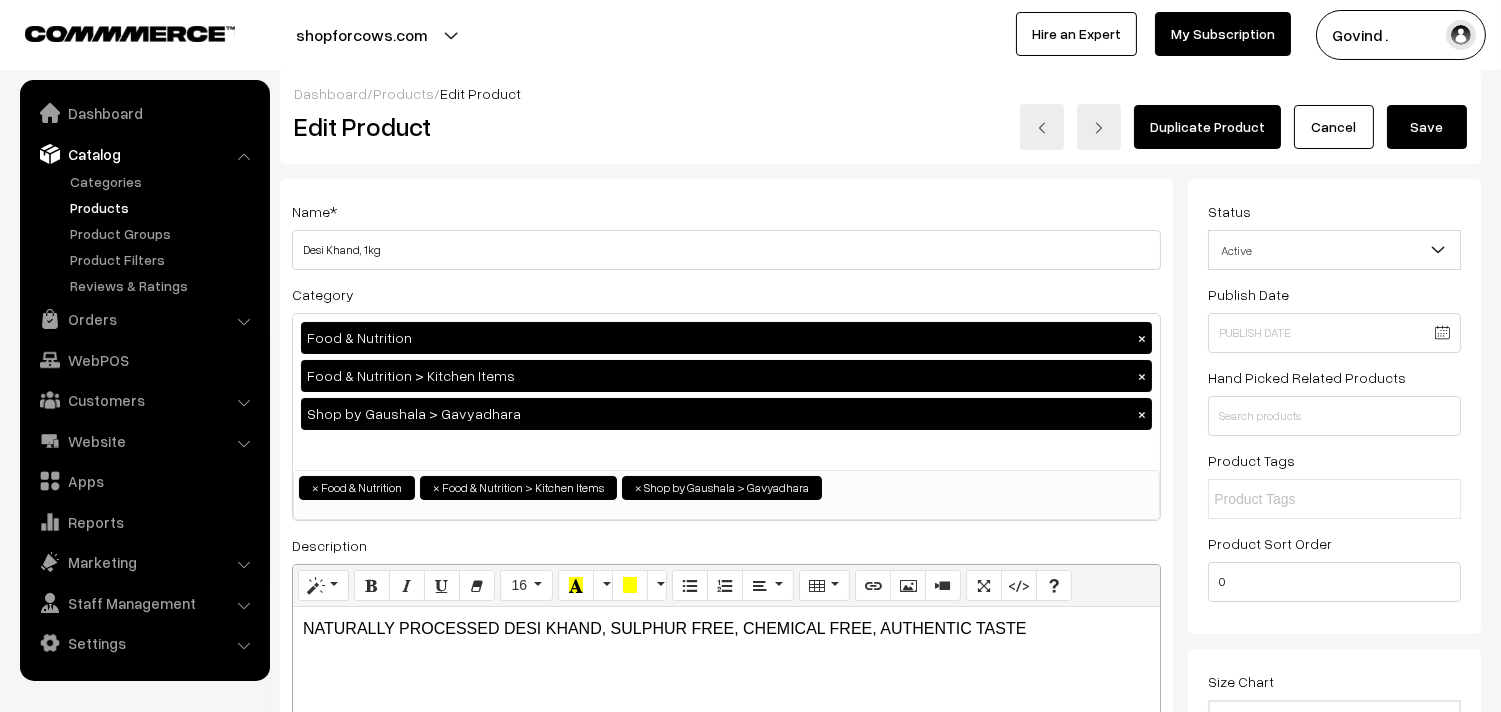 click on "Save" at bounding box center (1427, 127) 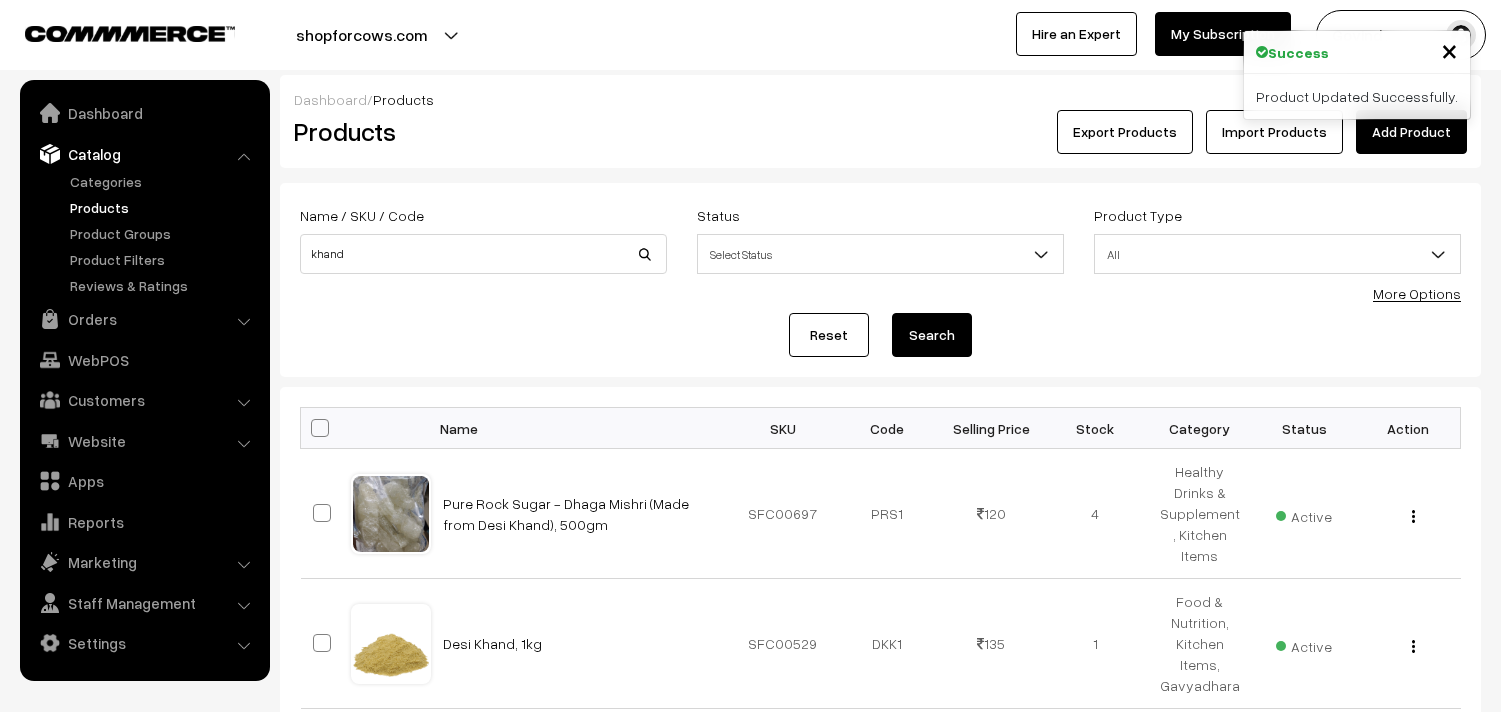 scroll, scrollTop: 0, scrollLeft: 0, axis: both 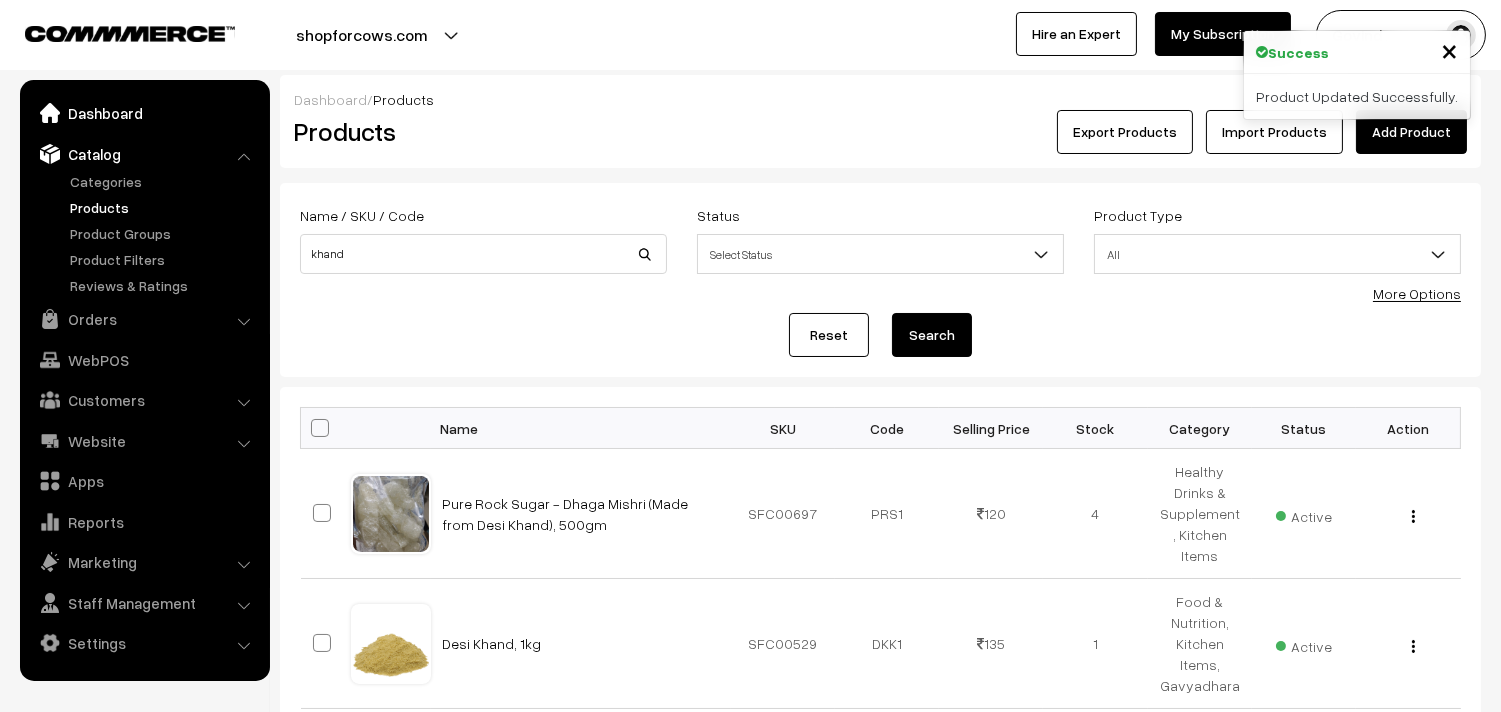 click on "Dashboard" at bounding box center (144, 113) 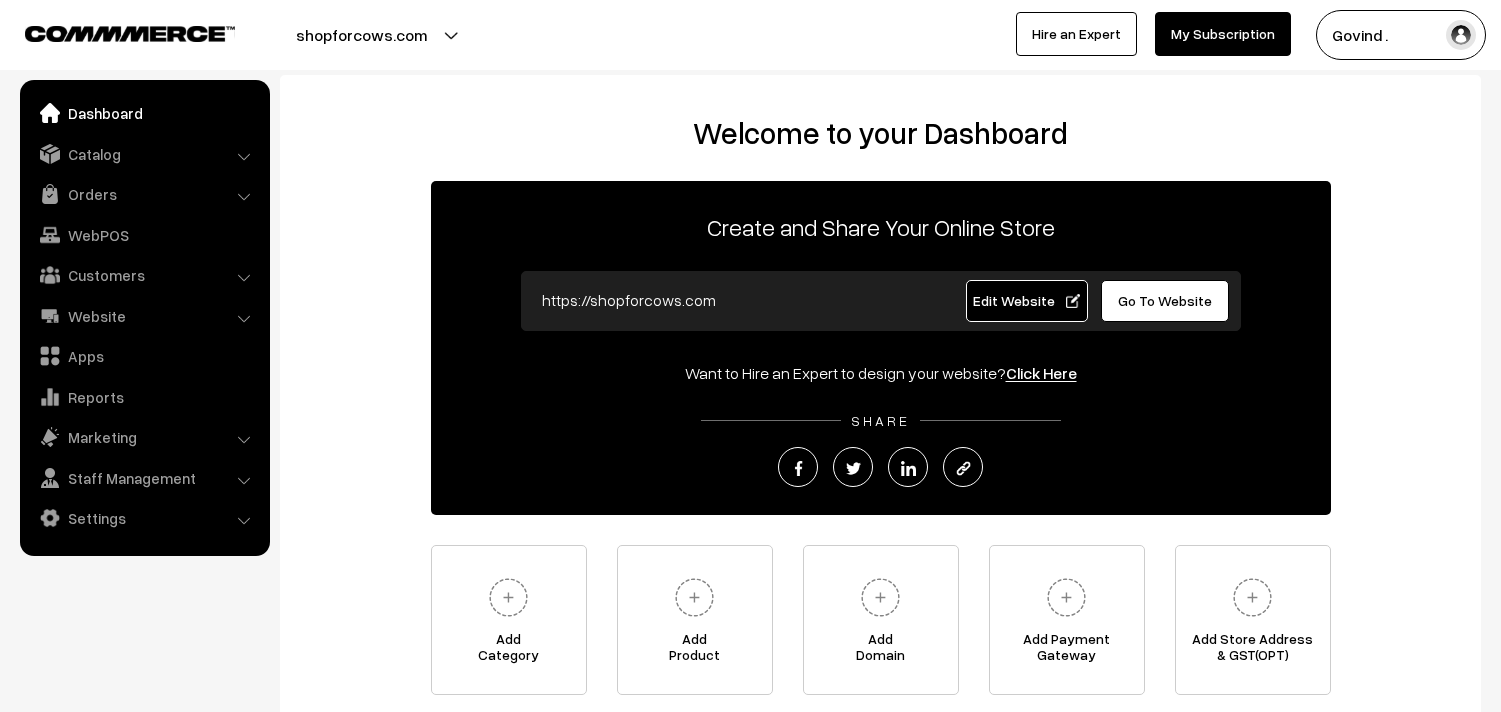 scroll, scrollTop: 0, scrollLeft: 0, axis: both 